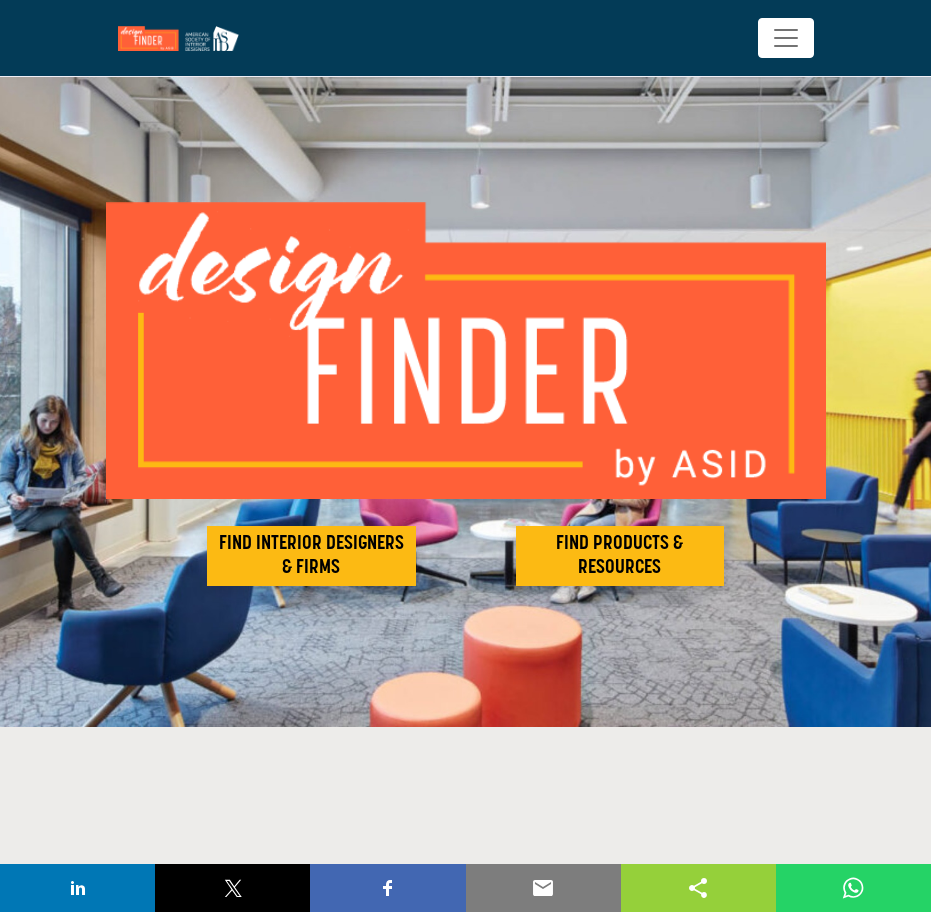 scroll, scrollTop: 0, scrollLeft: 0, axis: both 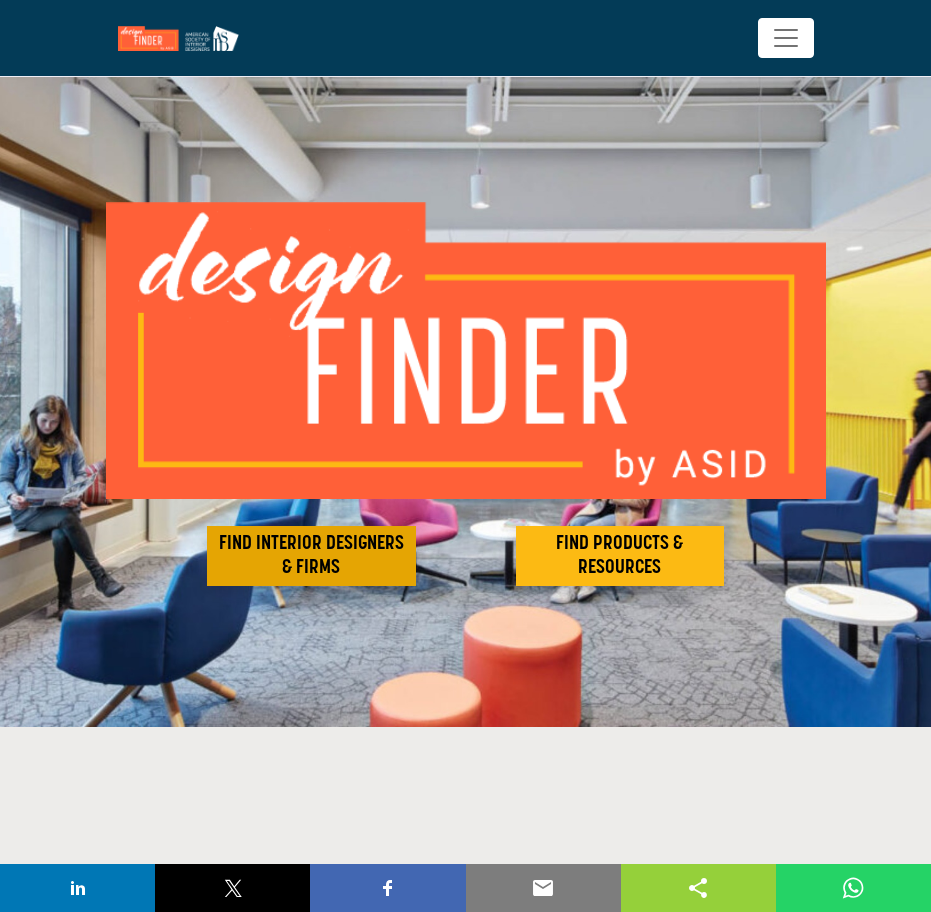 click on "FIND INTERIOR DESIGNERS & FIRMS" at bounding box center (311, 556) 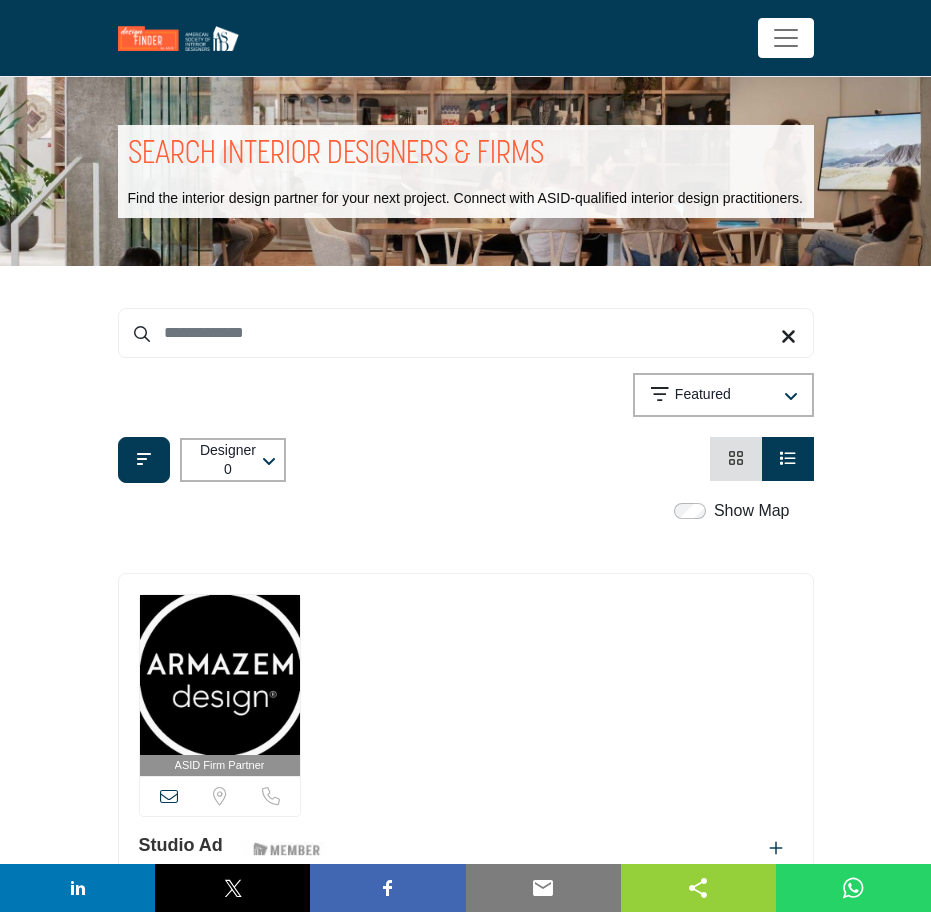 scroll, scrollTop: 0, scrollLeft: 0, axis: both 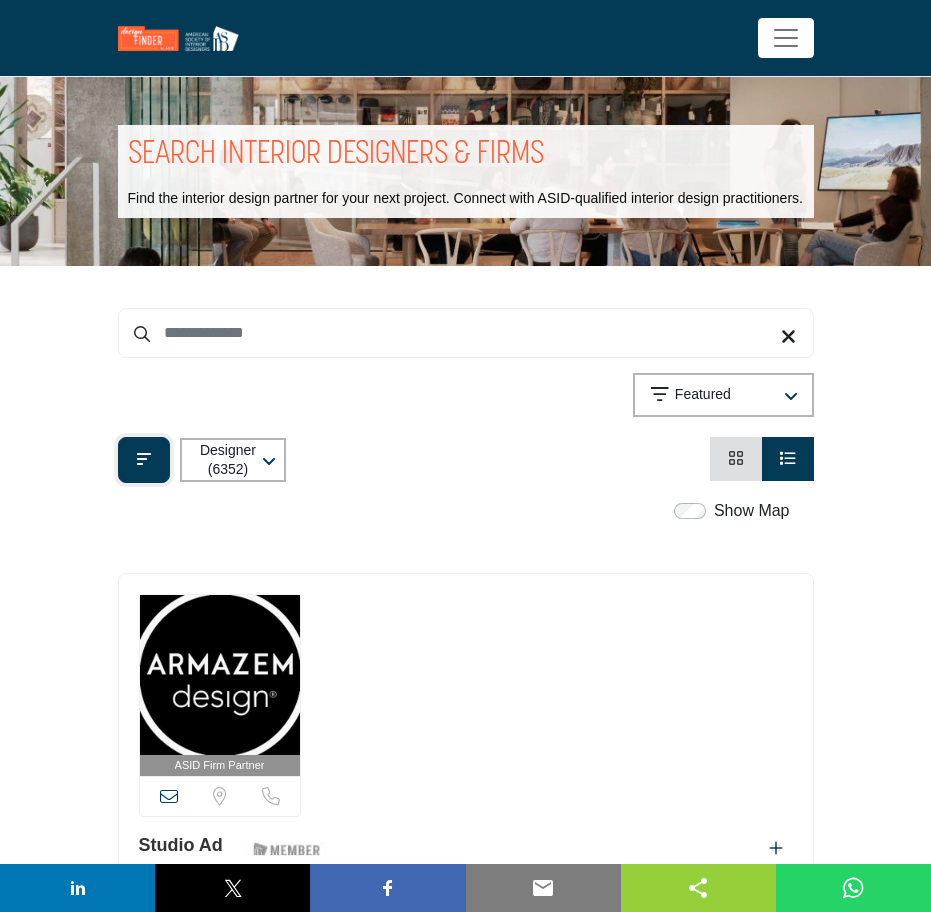 click at bounding box center [144, 459] 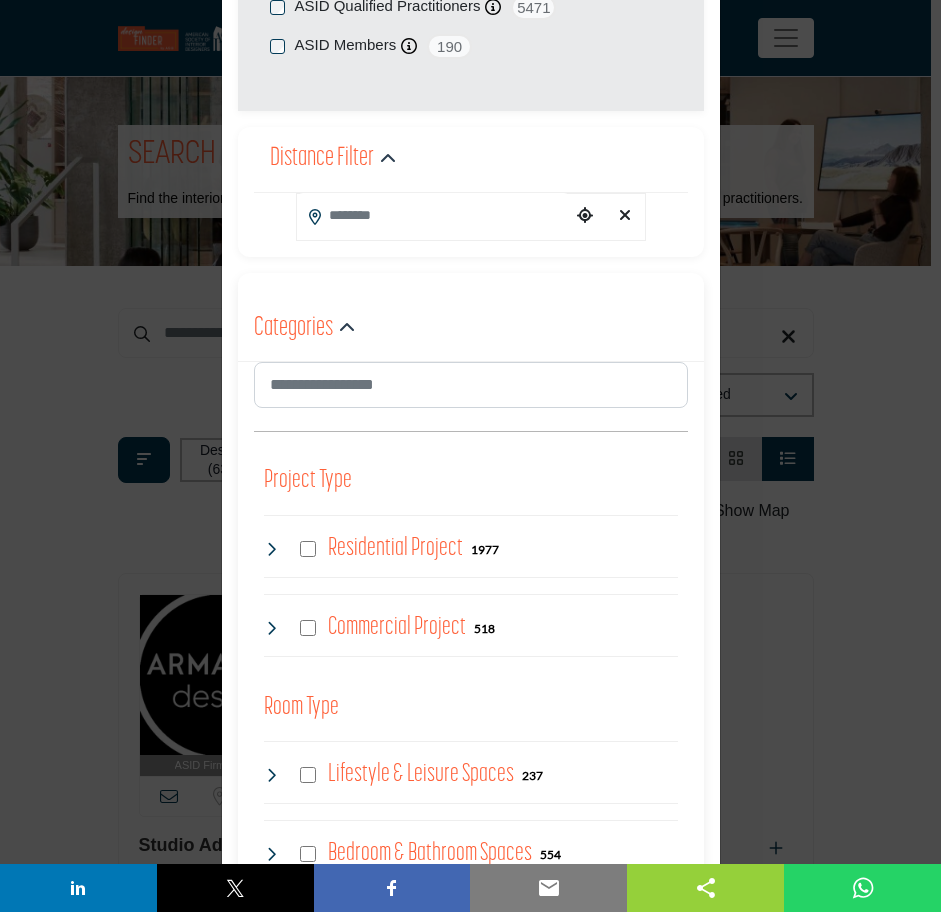 scroll, scrollTop: 300, scrollLeft: 0, axis: vertical 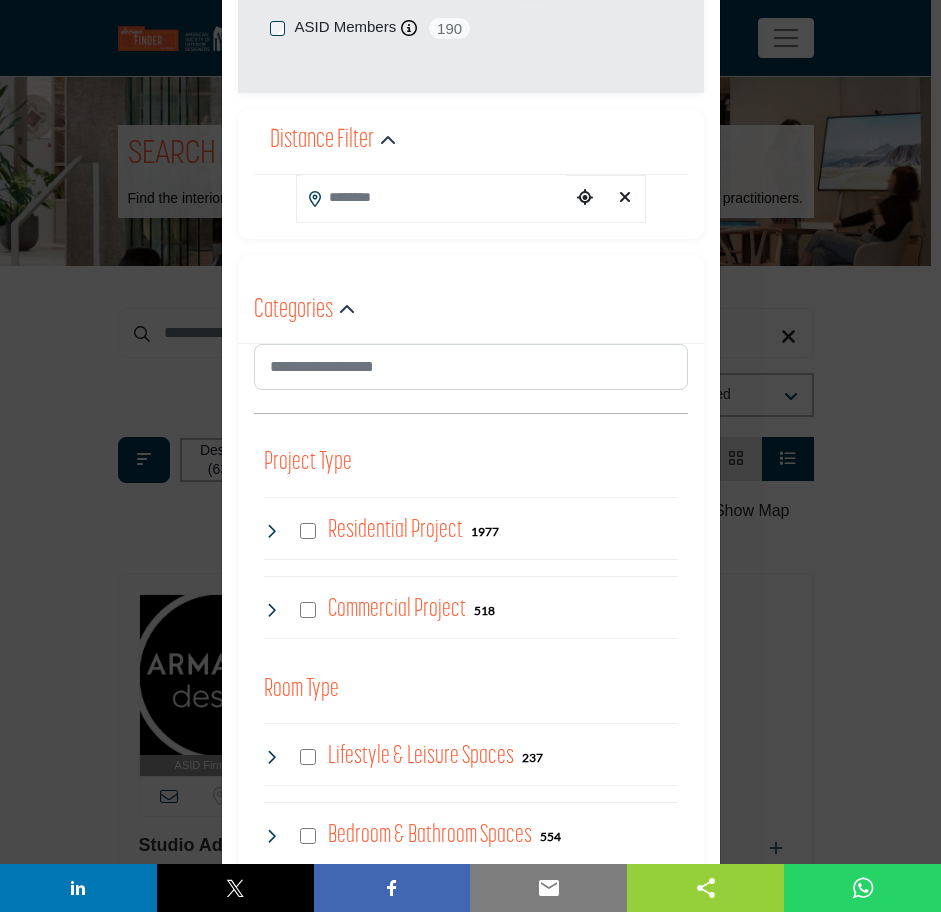 click on "Filter
×
ASID QUALIFIED DESIGNERS & MEMBERS
Find Interior Designers, firms, suppliers, and organizations that support the profession and industry through ASID membership.  Learn more
ASID Qualified Practitioners
5471" at bounding box center (470, 456) 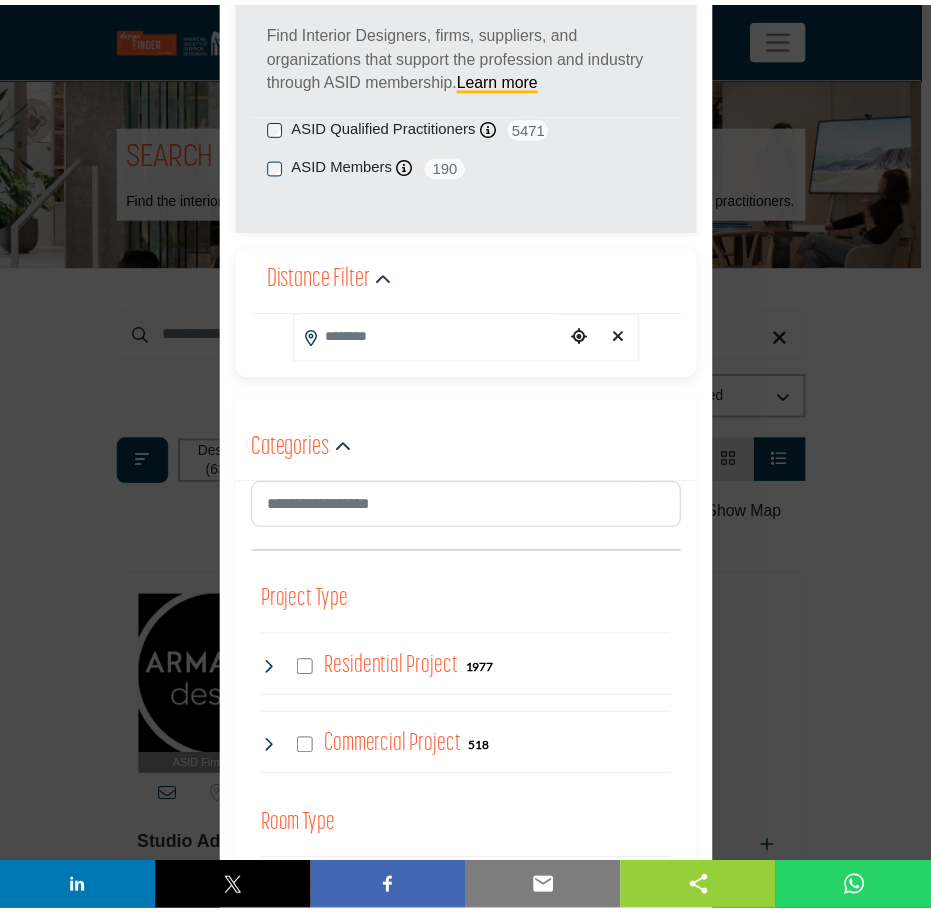 scroll, scrollTop: 0, scrollLeft: 0, axis: both 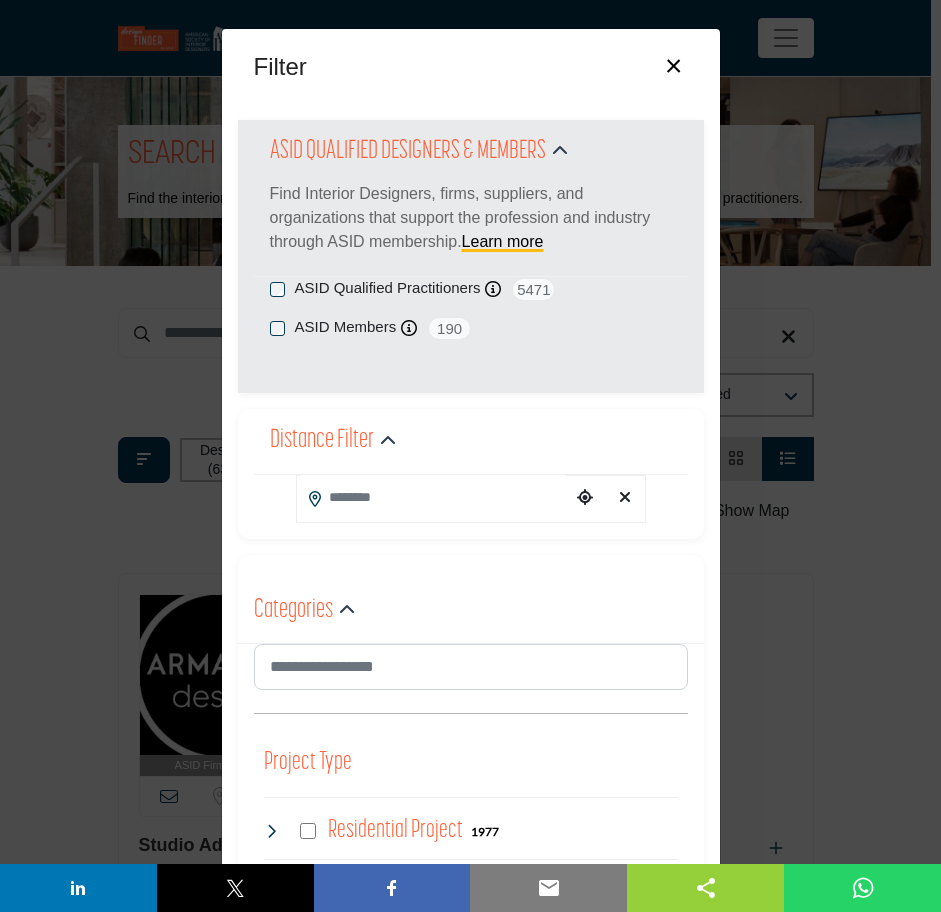 click on "×" at bounding box center (673, 64) 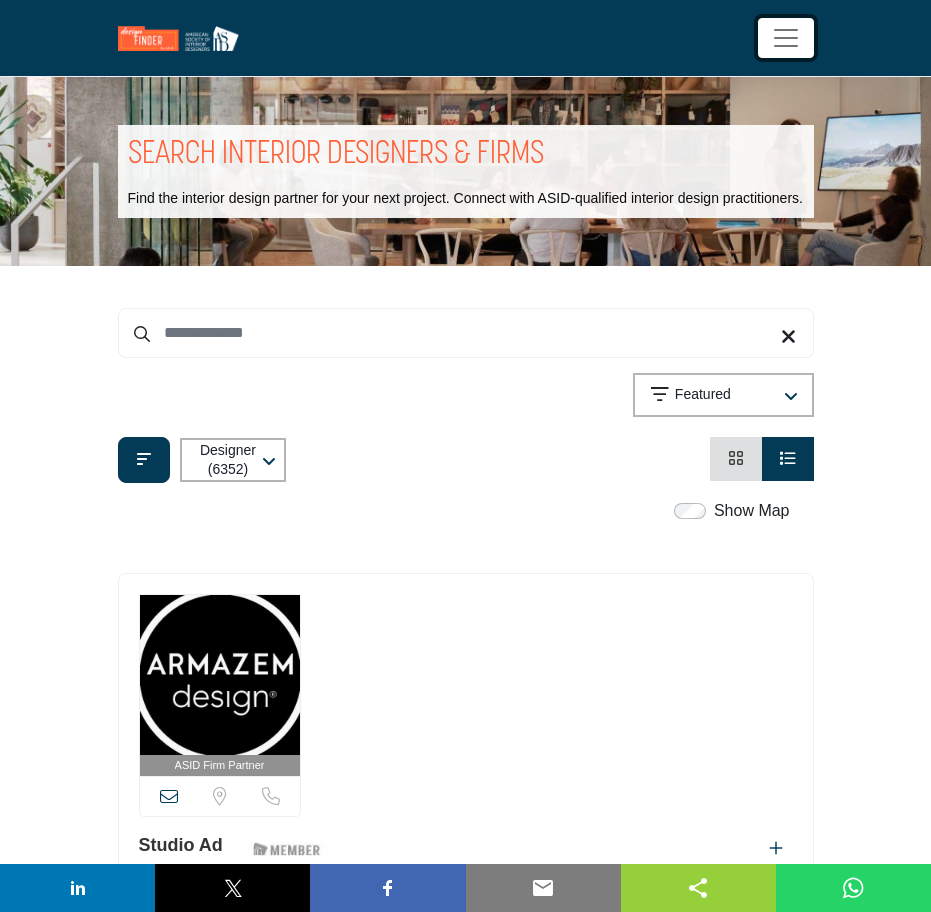 click at bounding box center (786, 38) 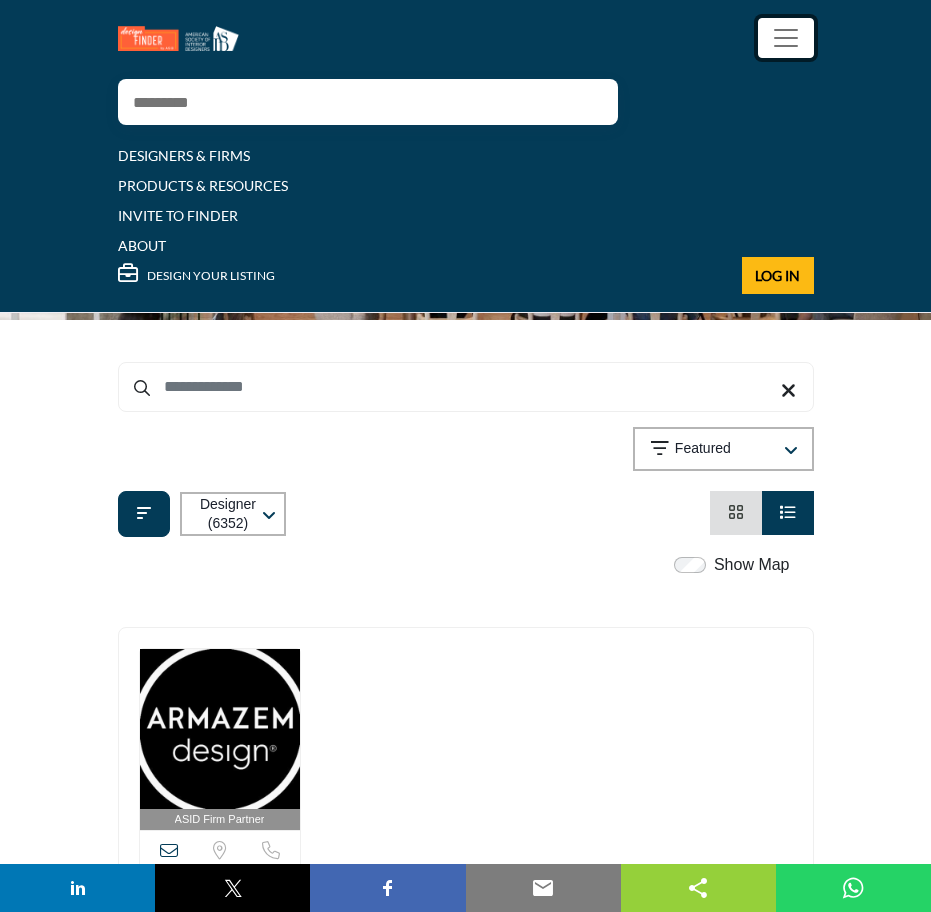 scroll, scrollTop: 200, scrollLeft: 0, axis: vertical 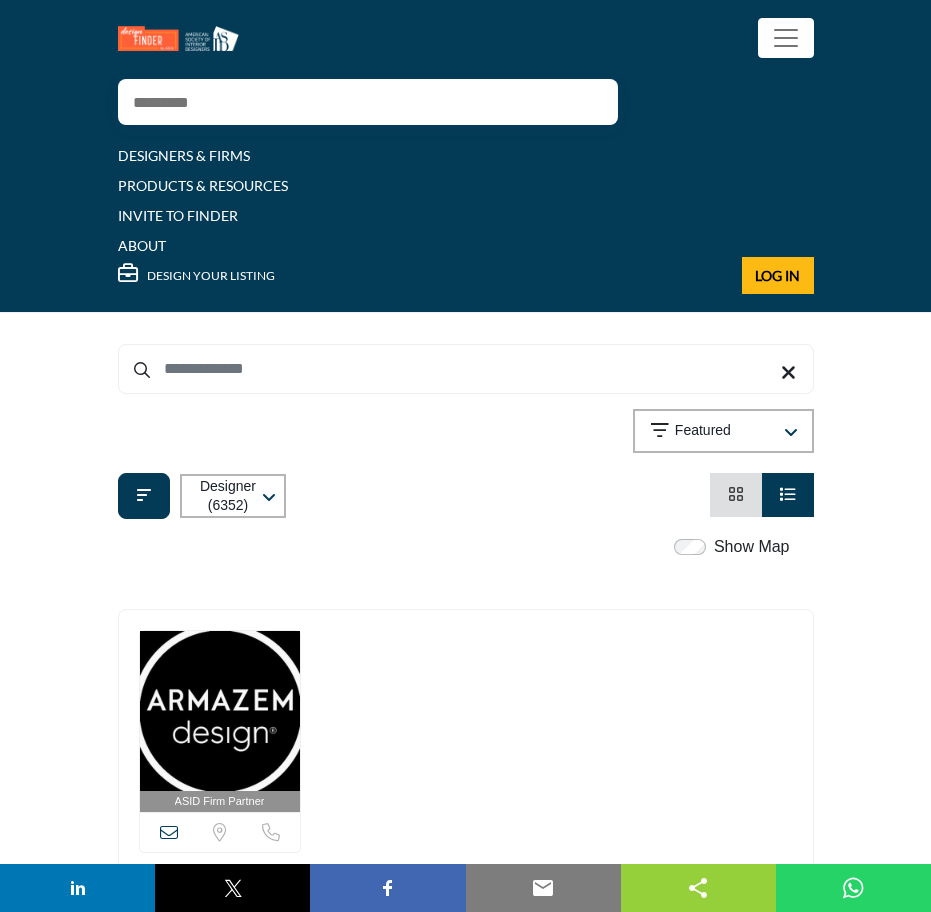 click on "List View" at bounding box center [788, 495] 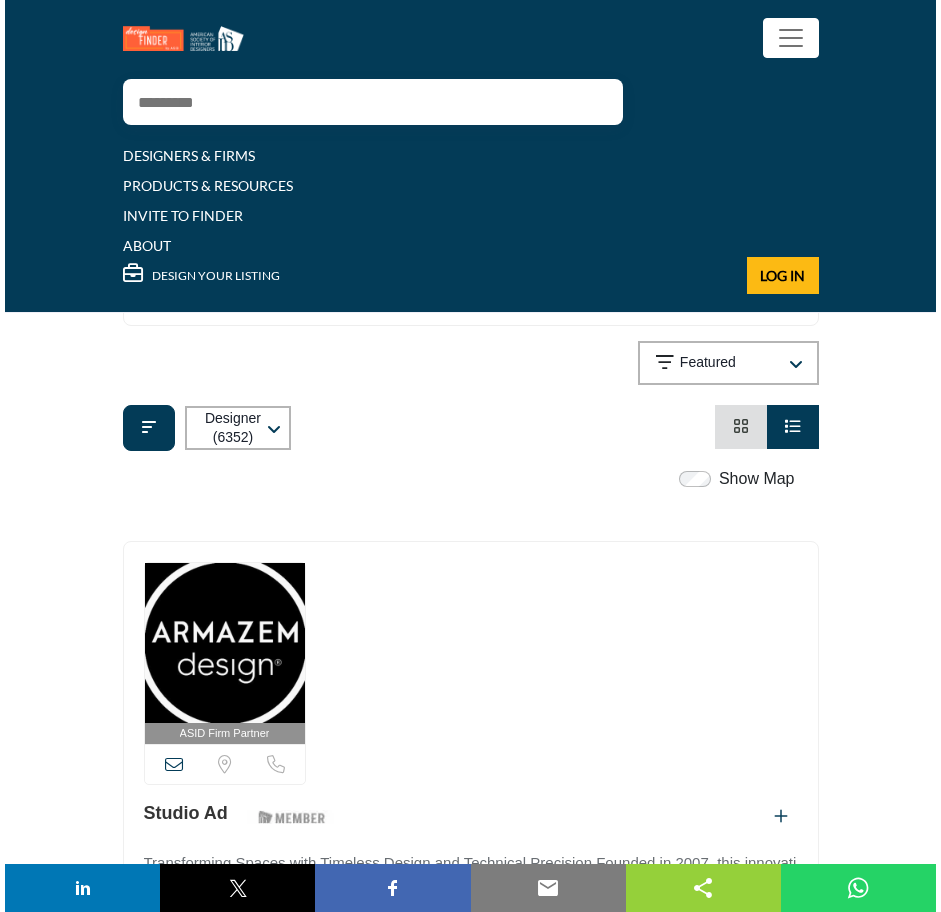 scroll, scrollTop: 200, scrollLeft: 0, axis: vertical 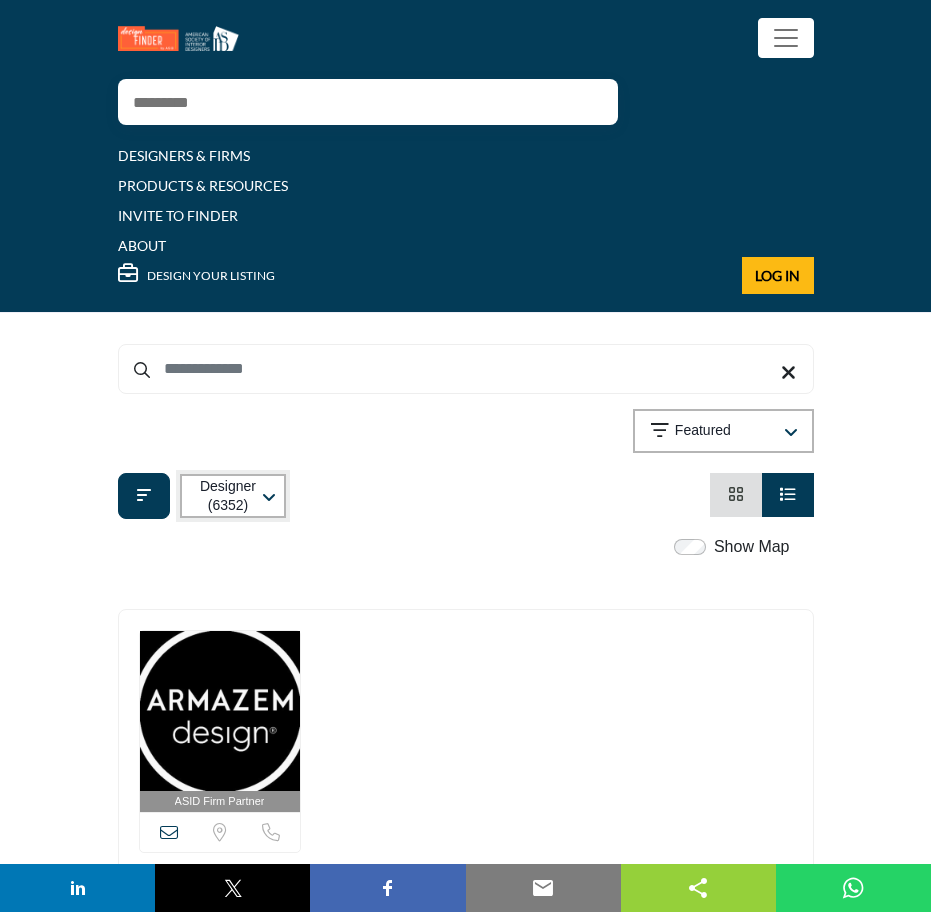 click on "Designer (6352)" at bounding box center [233, 496] 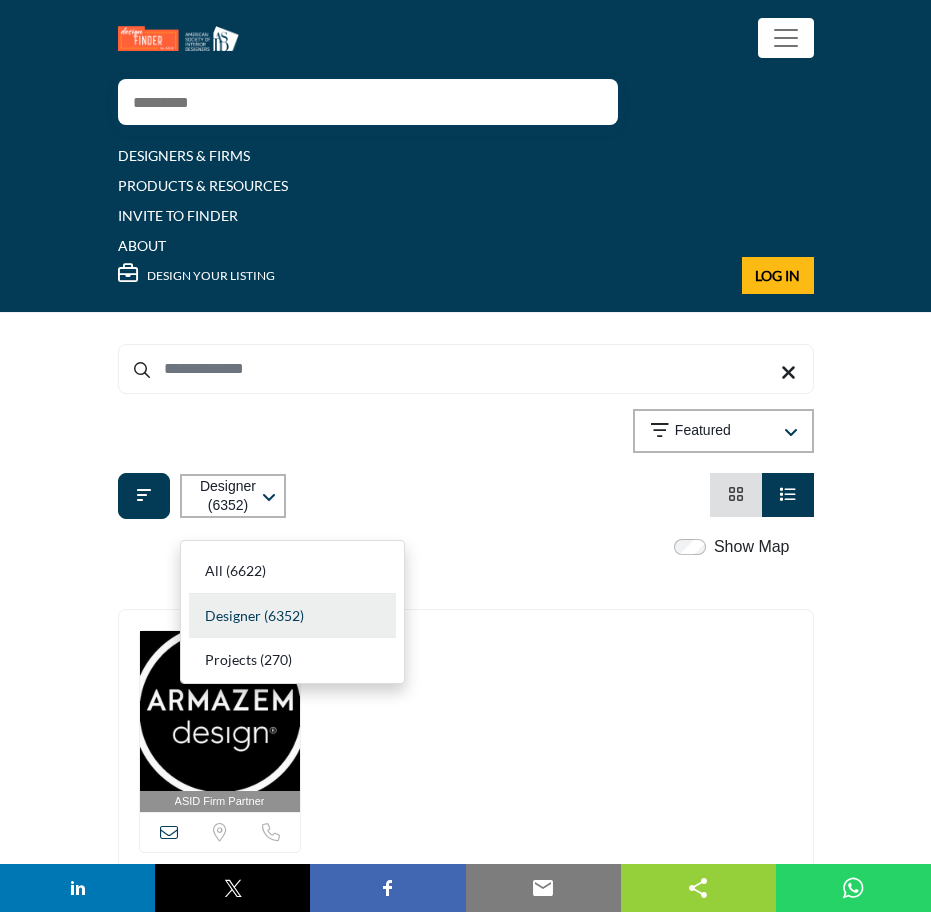 click on "Designer ([NUMBER])
All
([NUMBER])
Designer
([NUMBER])
Products
([NUMBER])
Projects
([NUMBER])" at bounding box center [224, 496] 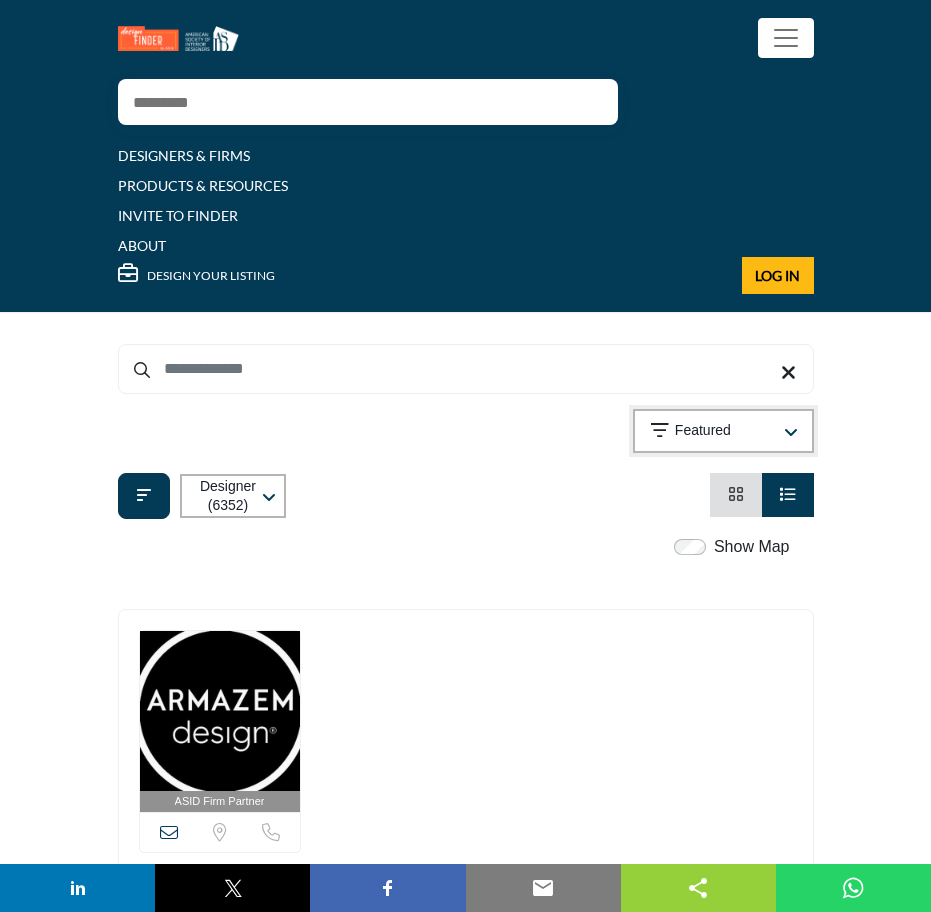 click at bounding box center (791, 433) 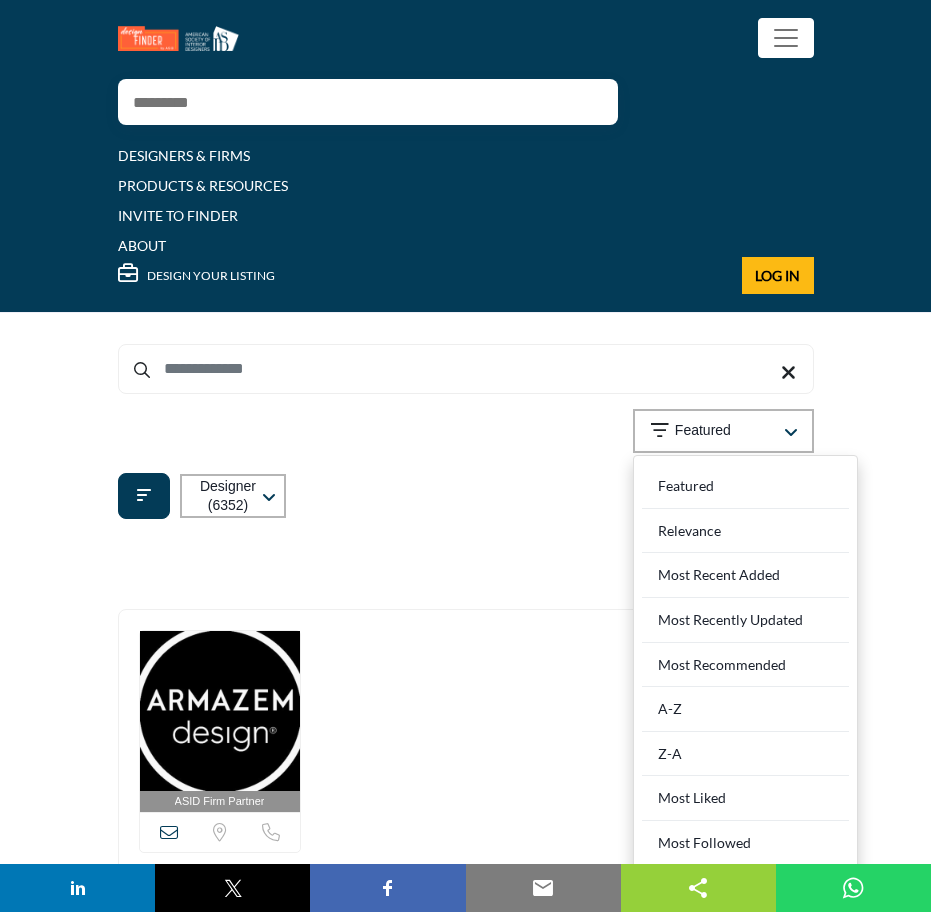 click on "Please enter at least 3 characters to search.
Showing  21  results out of  6352
Featured
Featured
Relevance" at bounding box center [466, 425] 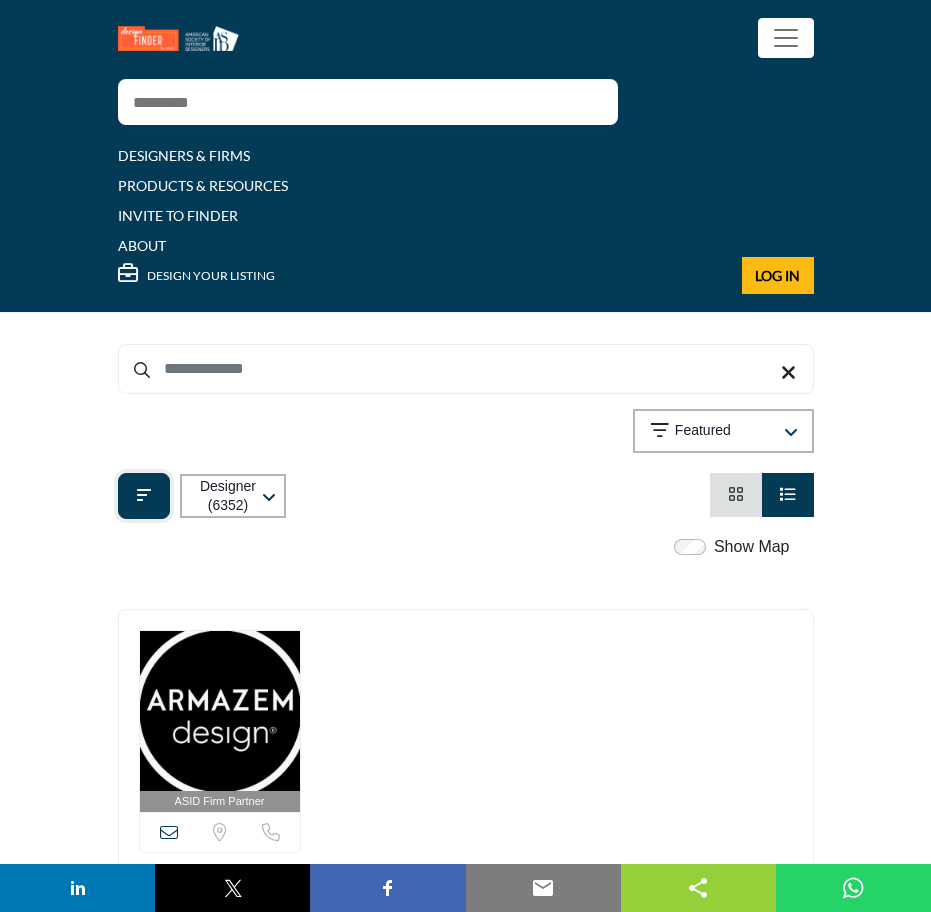 click at bounding box center (144, 495) 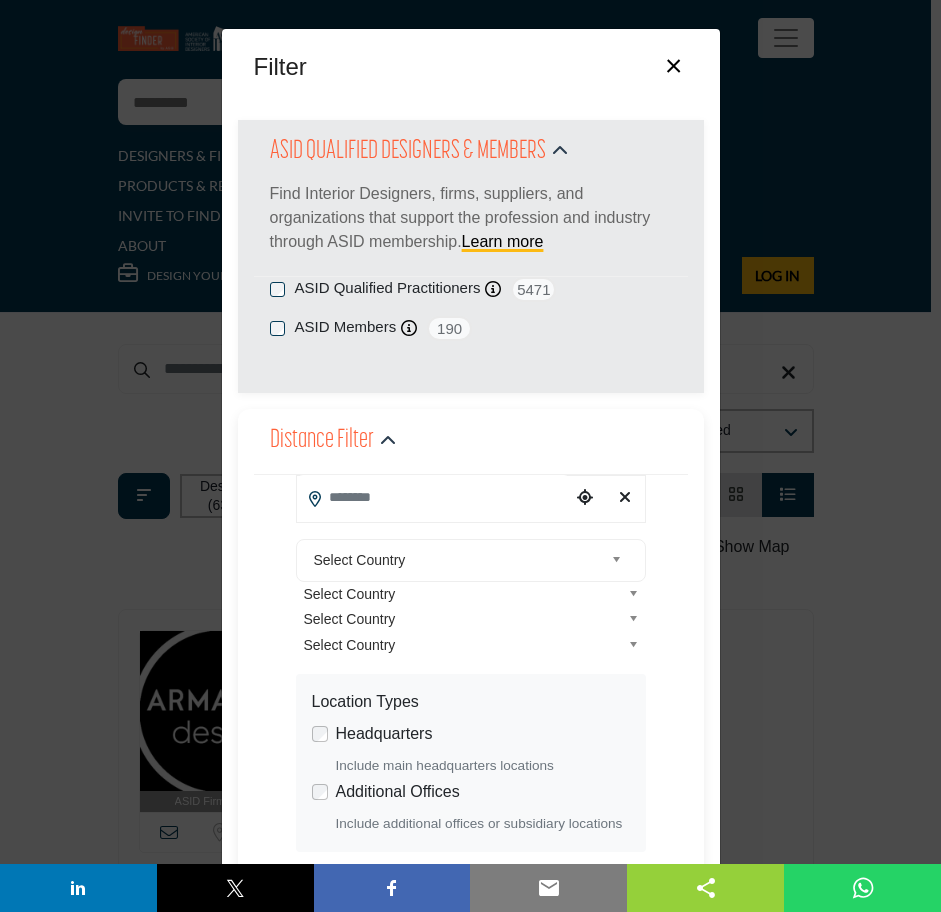 click at bounding box center [434, 497] 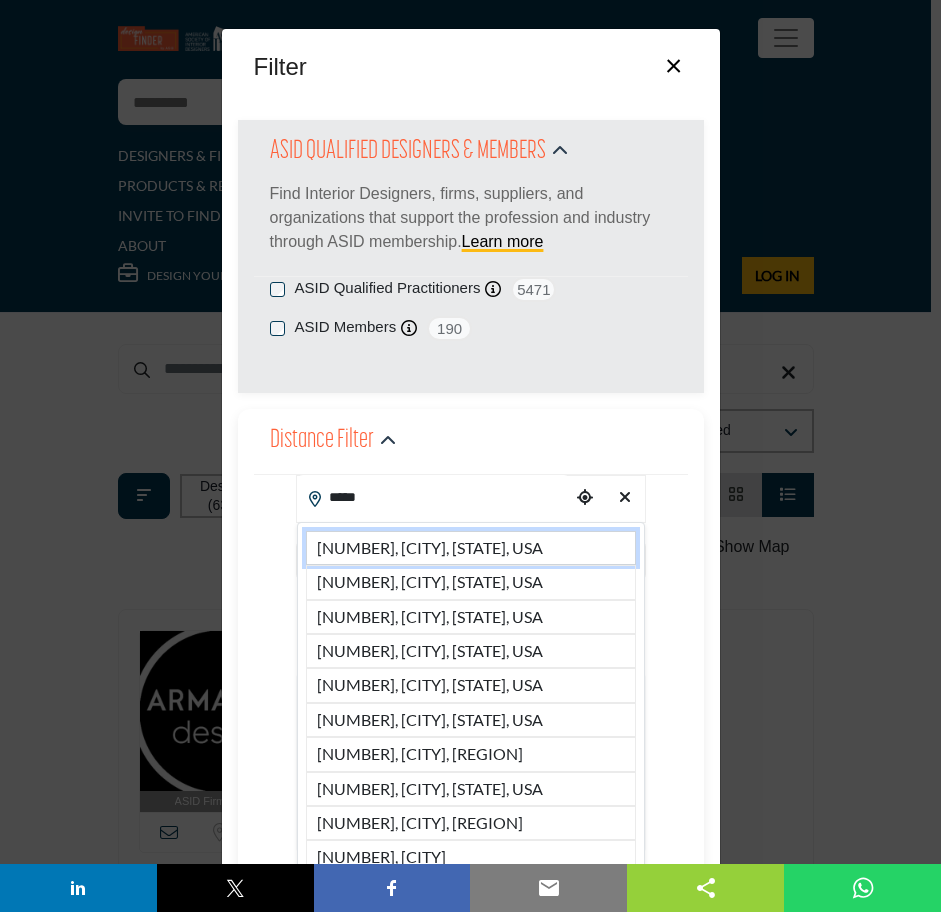click on "[NUMBER], [CITY], [STATE], USA" at bounding box center (471, 548) 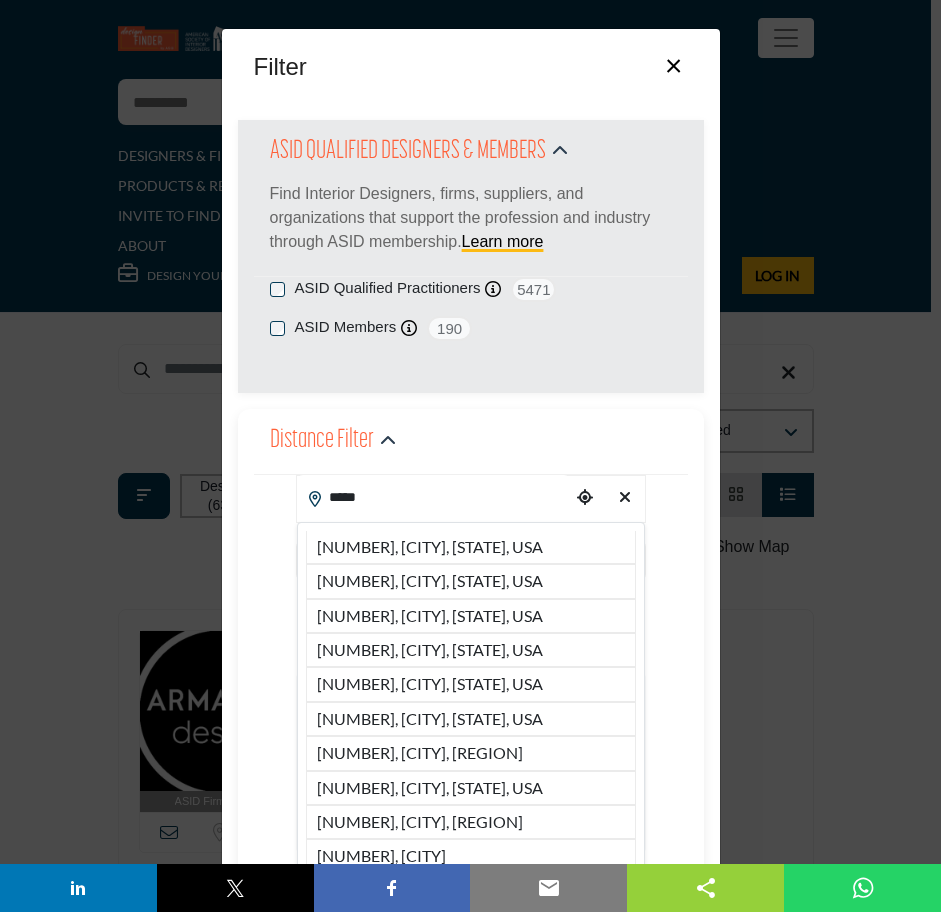 type on "**********" 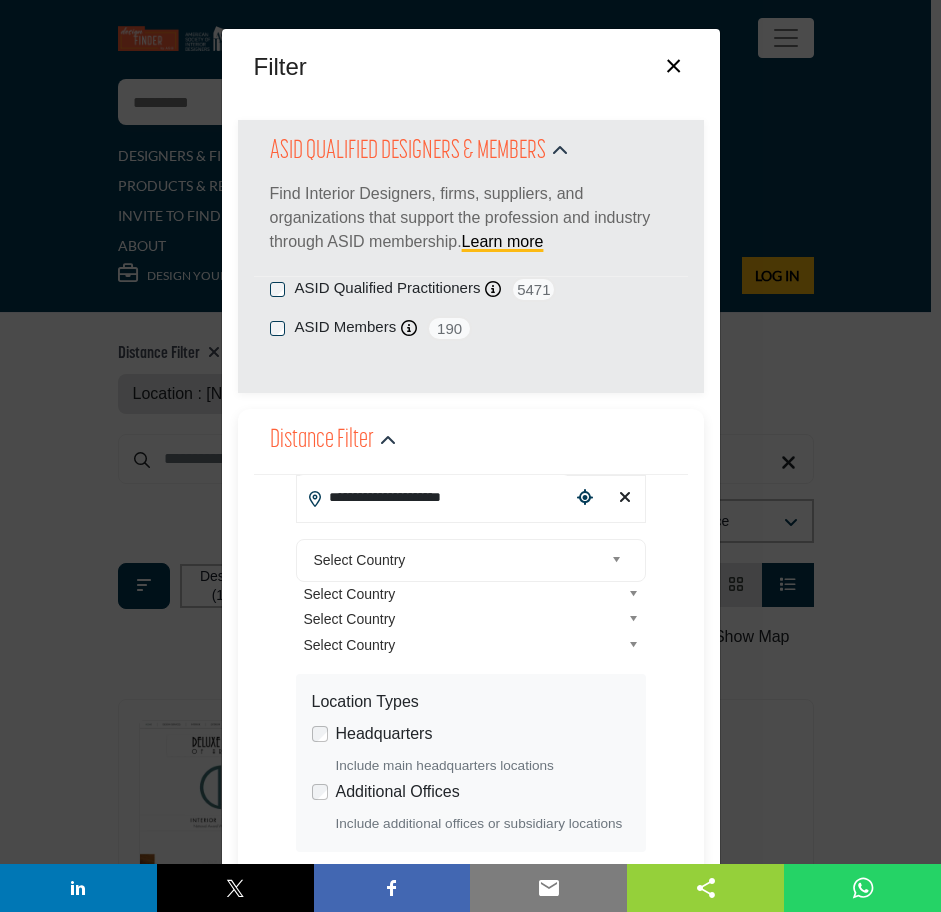 click at bounding box center (620, 560) 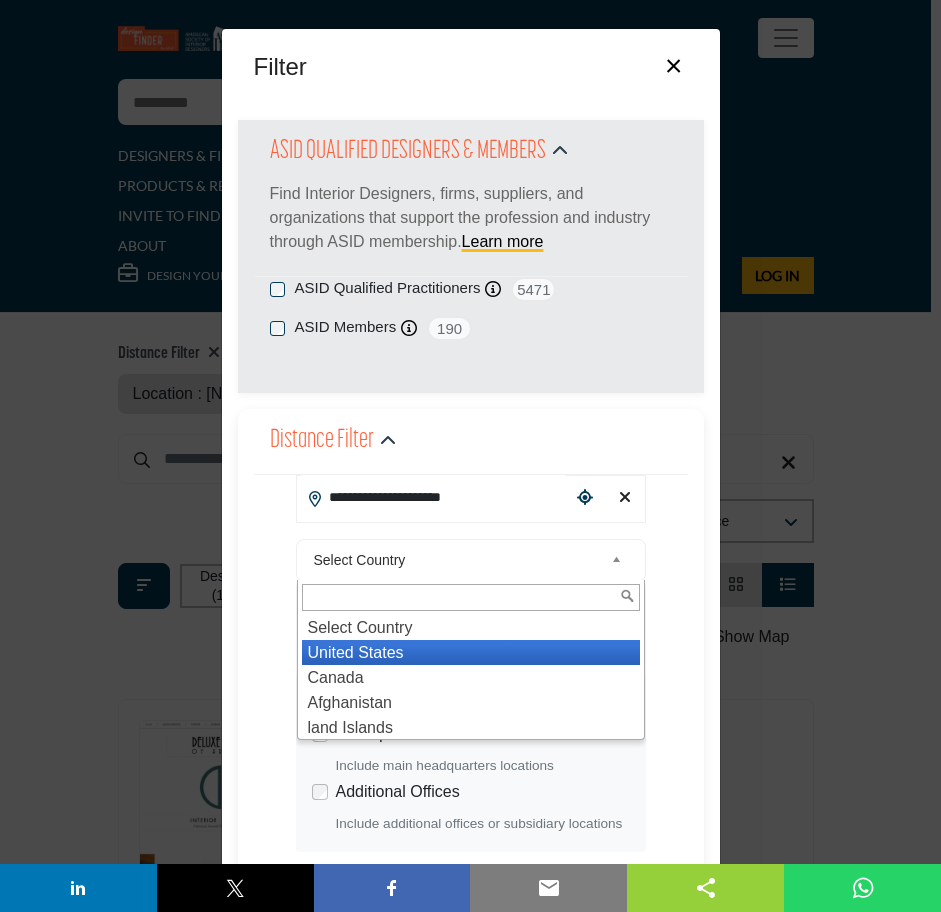 click on "United States" at bounding box center (471, 652) 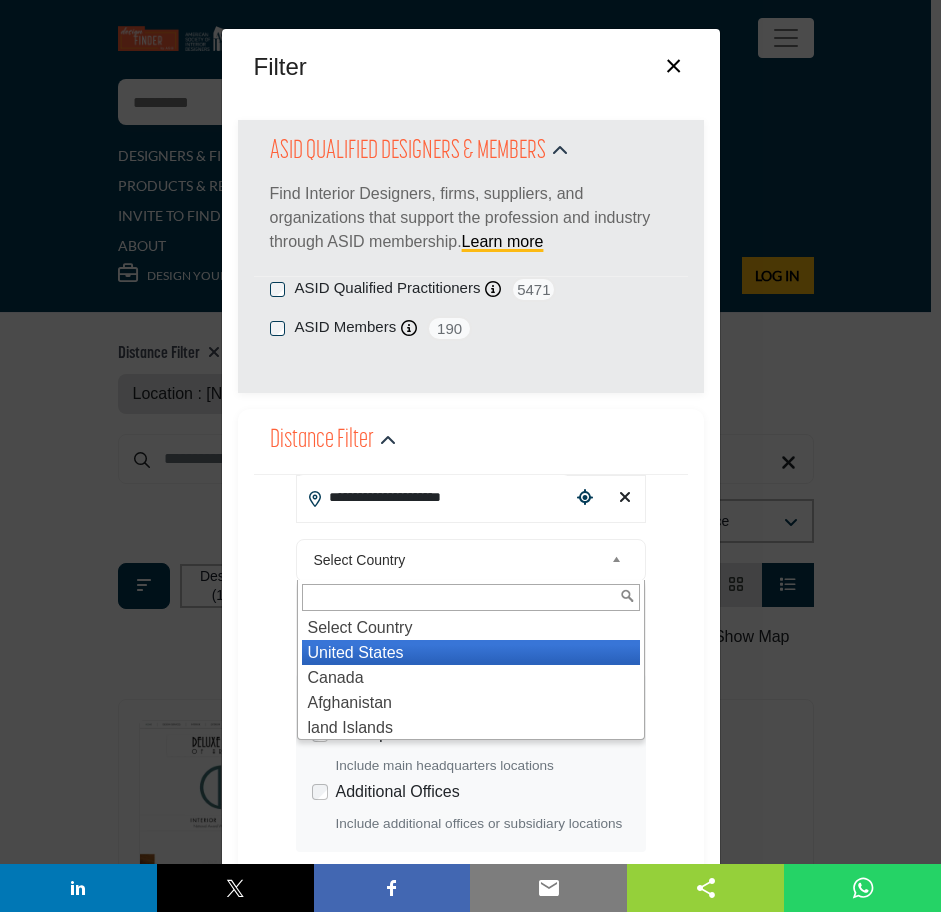 type 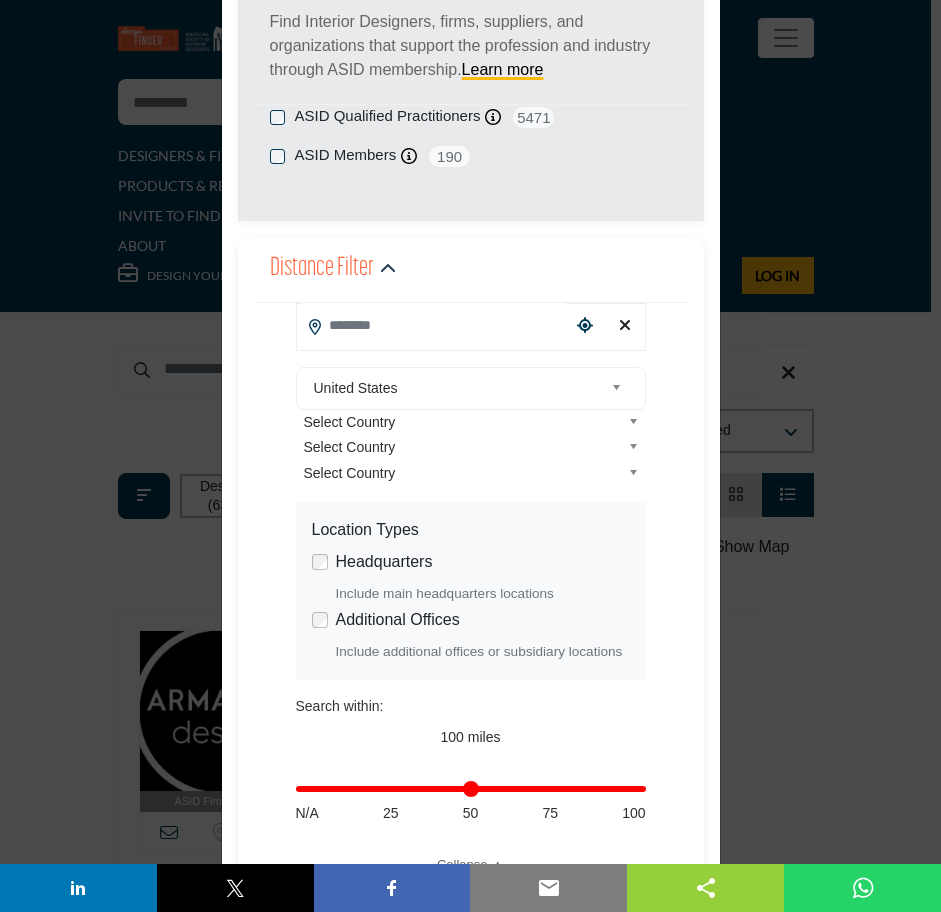scroll, scrollTop: 200, scrollLeft: 0, axis: vertical 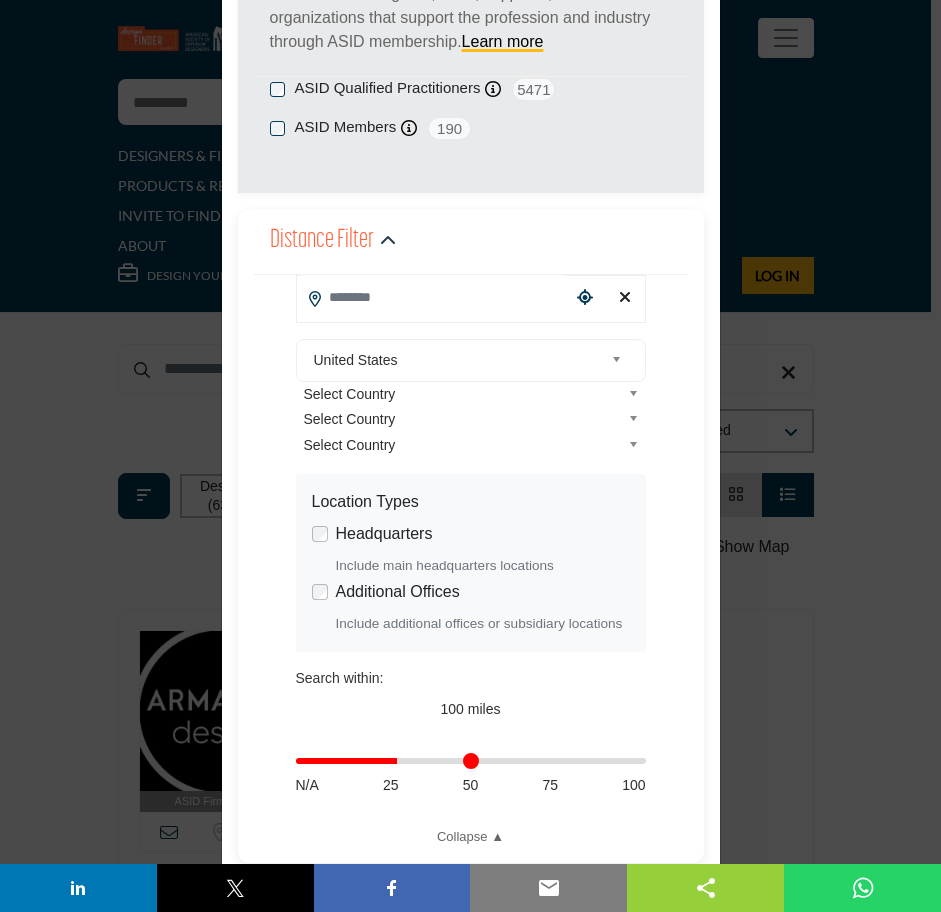 drag, startPoint x: 638, startPoint y: 761, endPoint x: 397, endPoint y: 764, distance: 241.01868 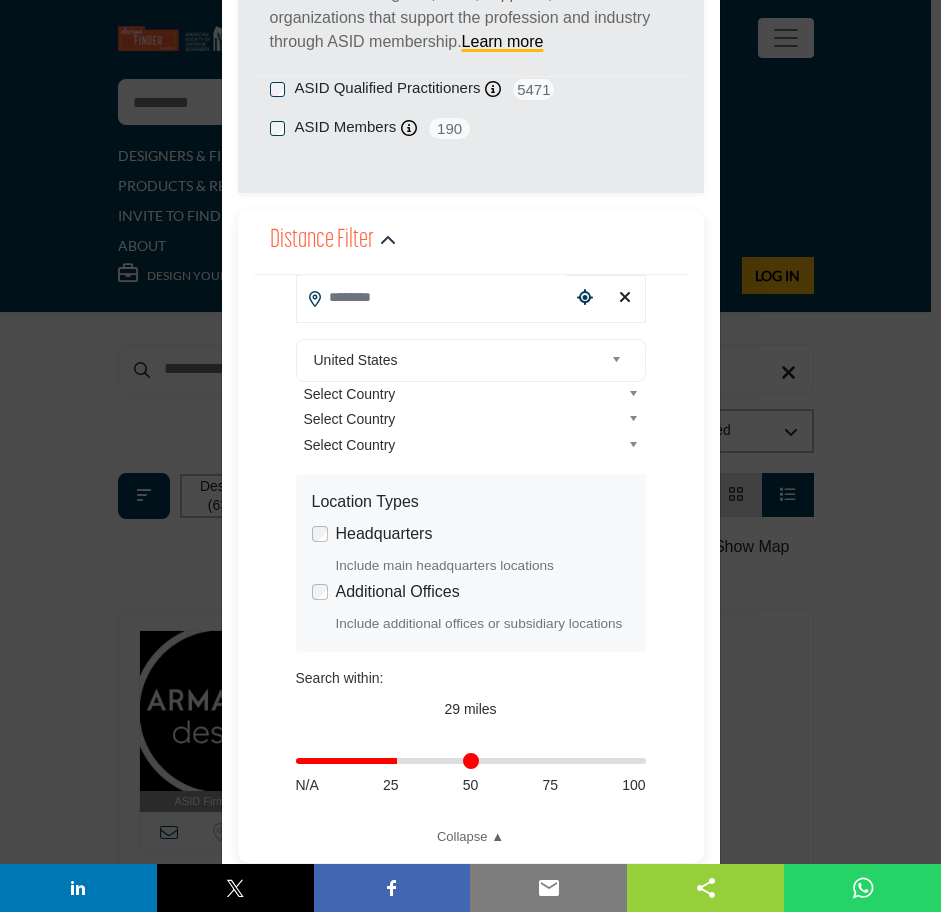 type on "**********" 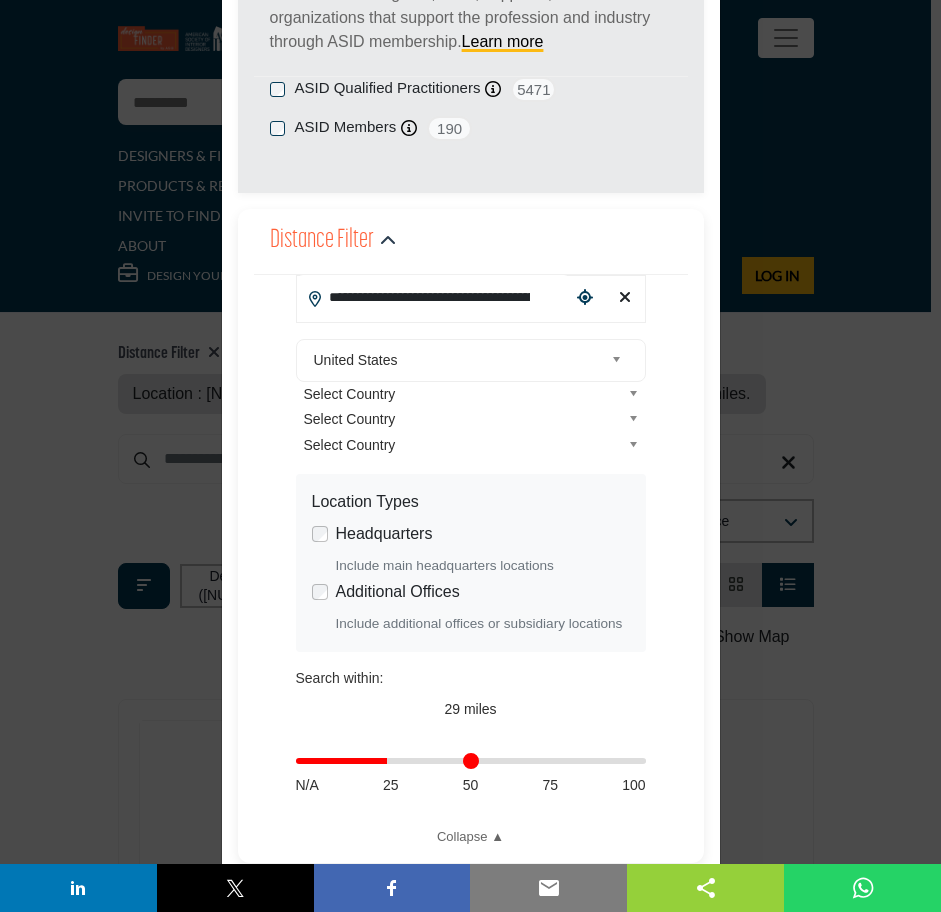 type on "**" 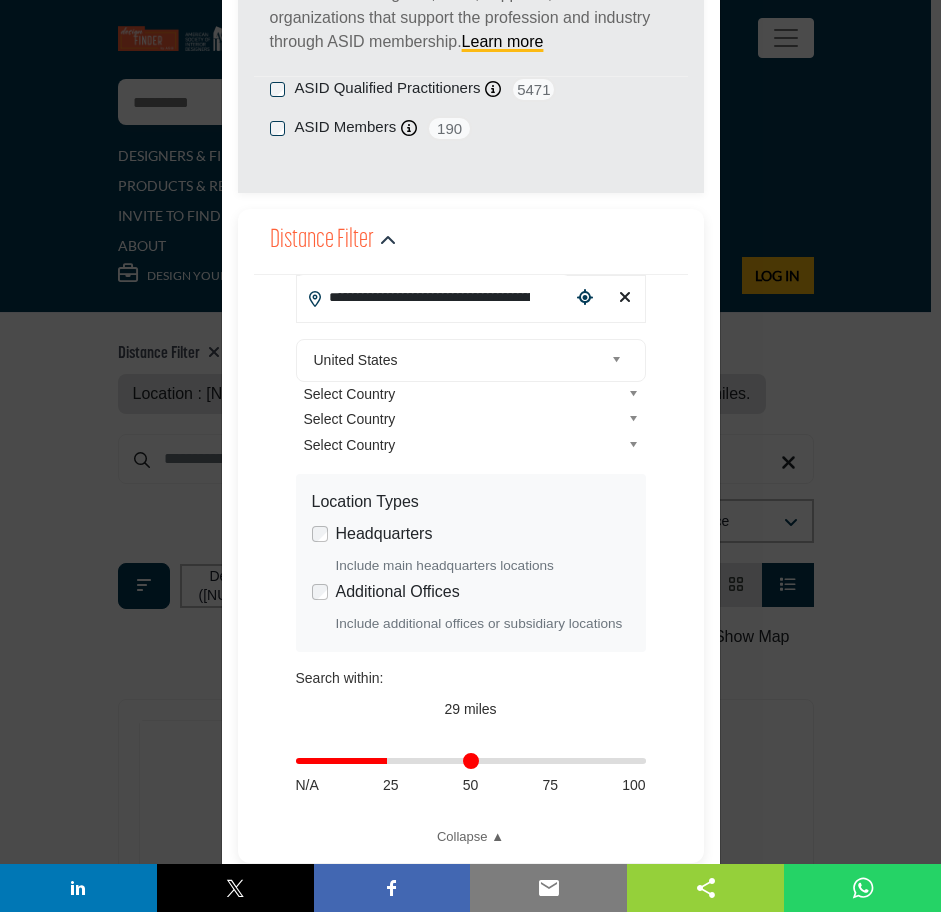 click on "Distance in miles" at bounding box center [471, 761] 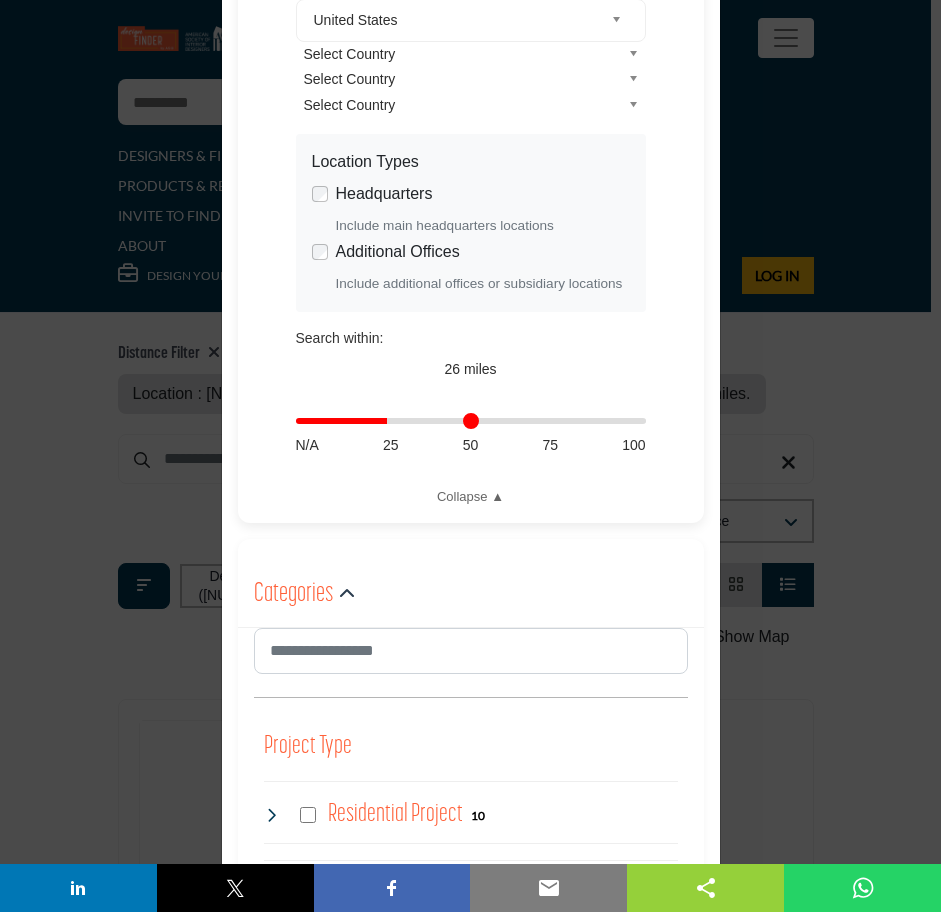 scroll, scrollTop: 600, scrollLeft: 0, axis: vertical 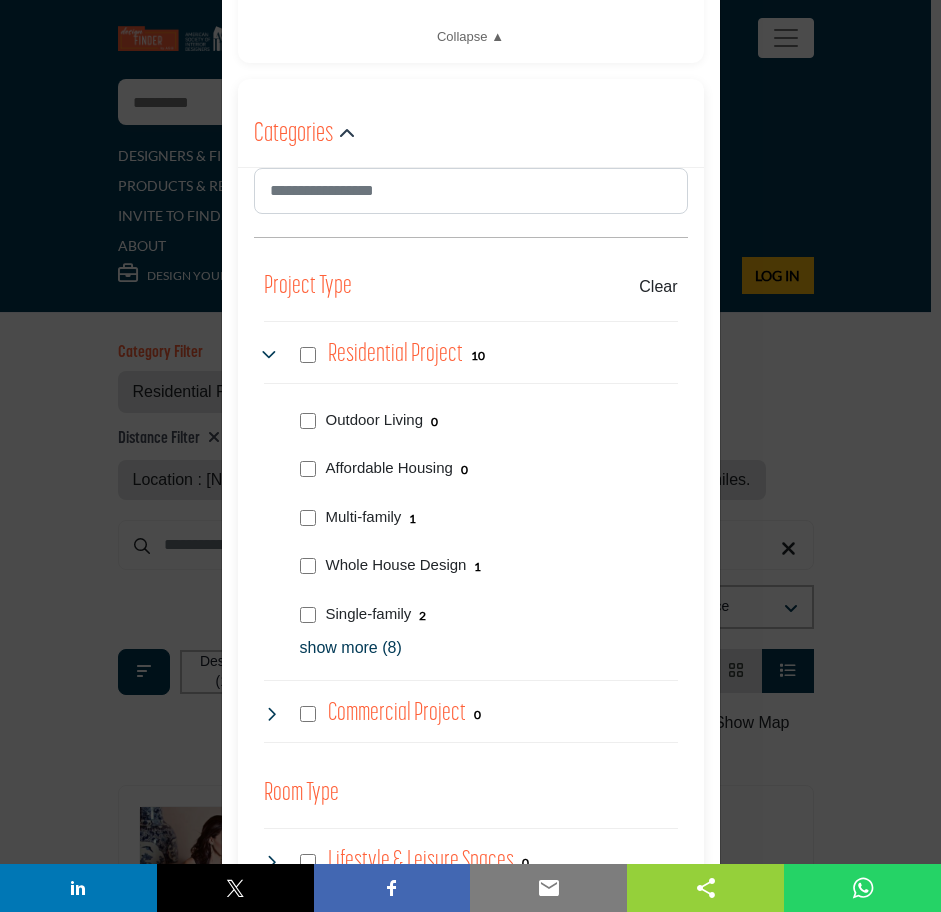 click on "show more (8)" at bounding box center (489, 648) 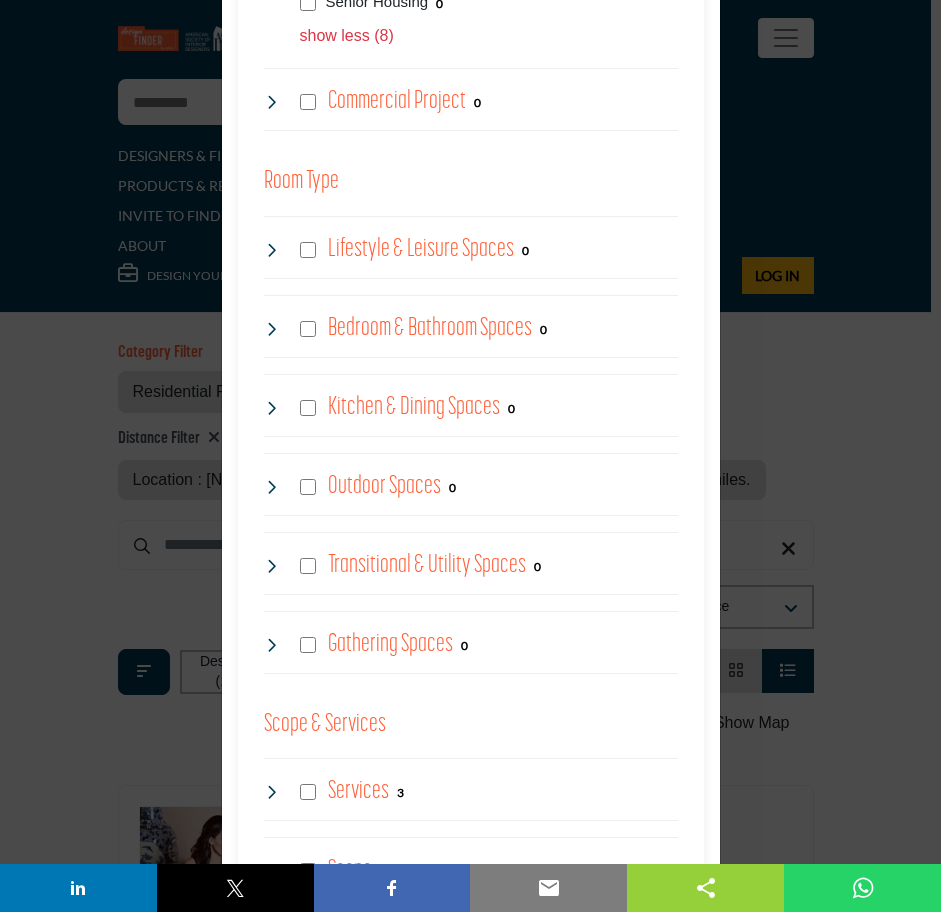 scroll, scrollTop: 2200, scrollLeft: 0, axis: vertical 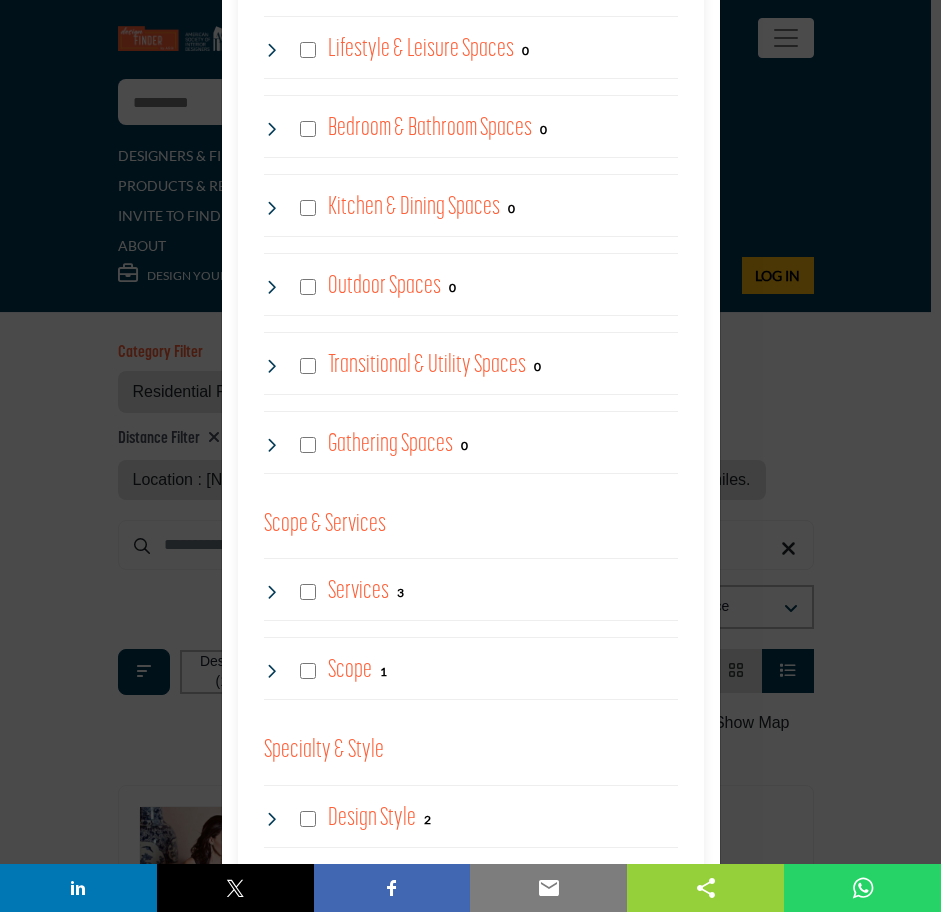 click at bounding box center (272, 592) 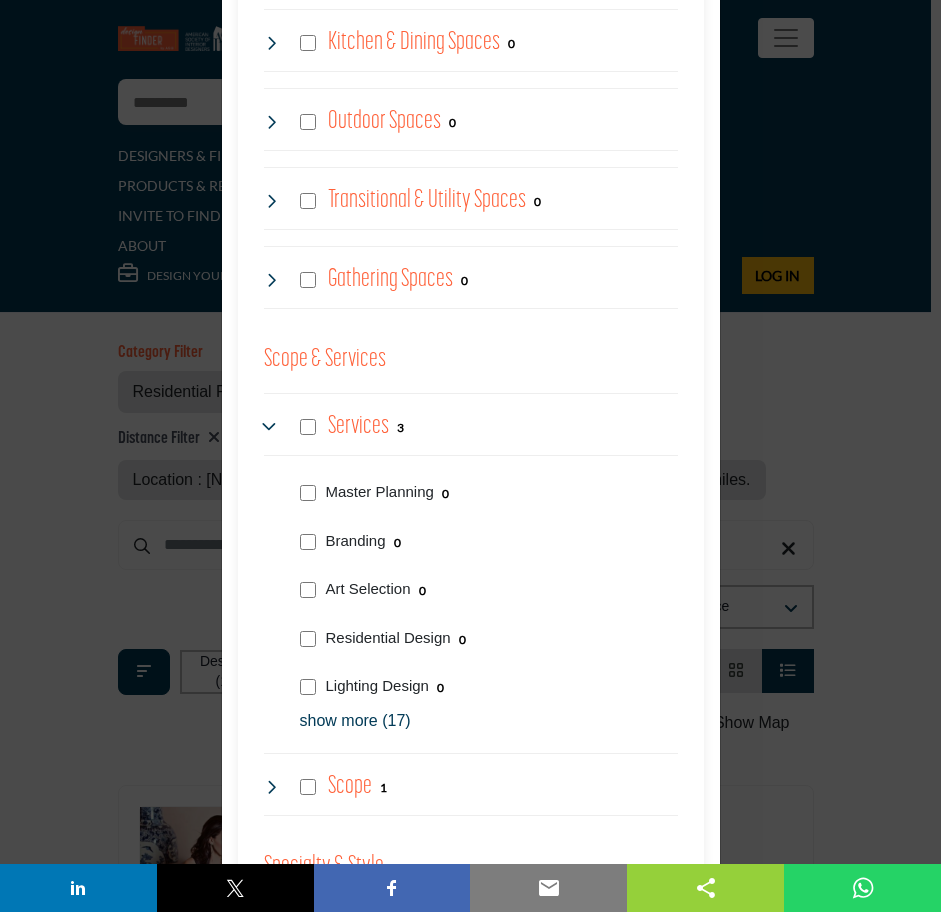 scroll, scrollTop: 2400, scrollLeft: 0, axis: vertical 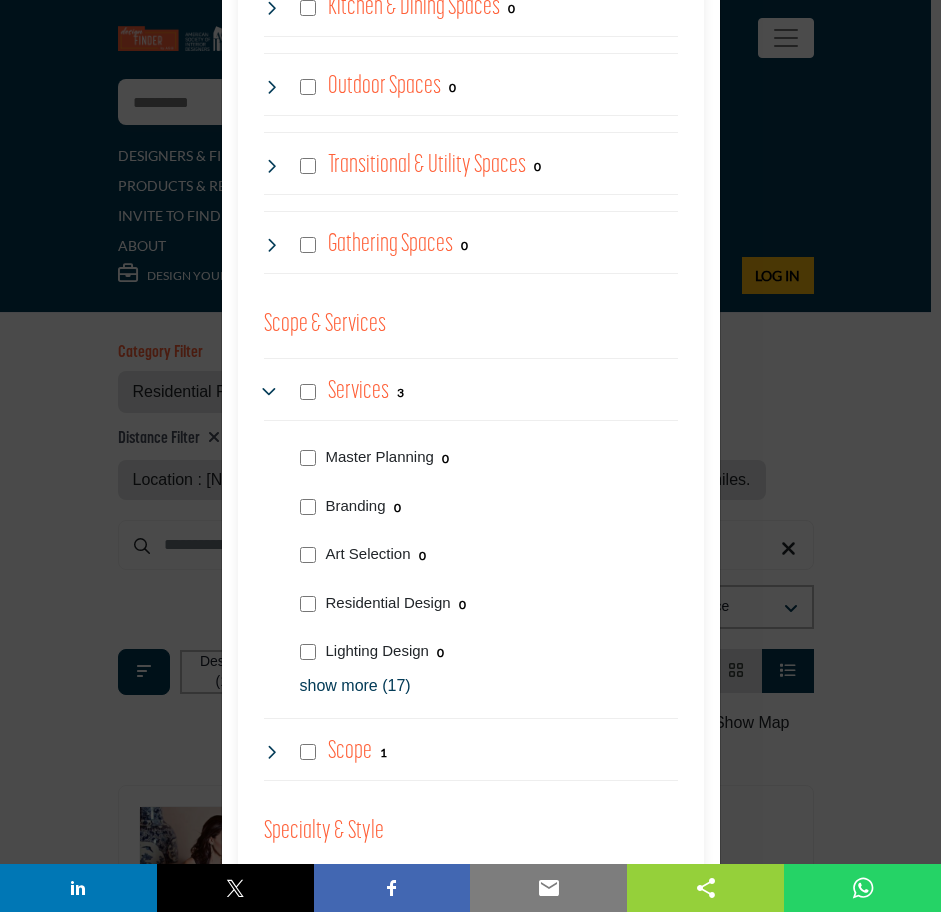 click on "show more (17)" at bounding box center (489, 686) 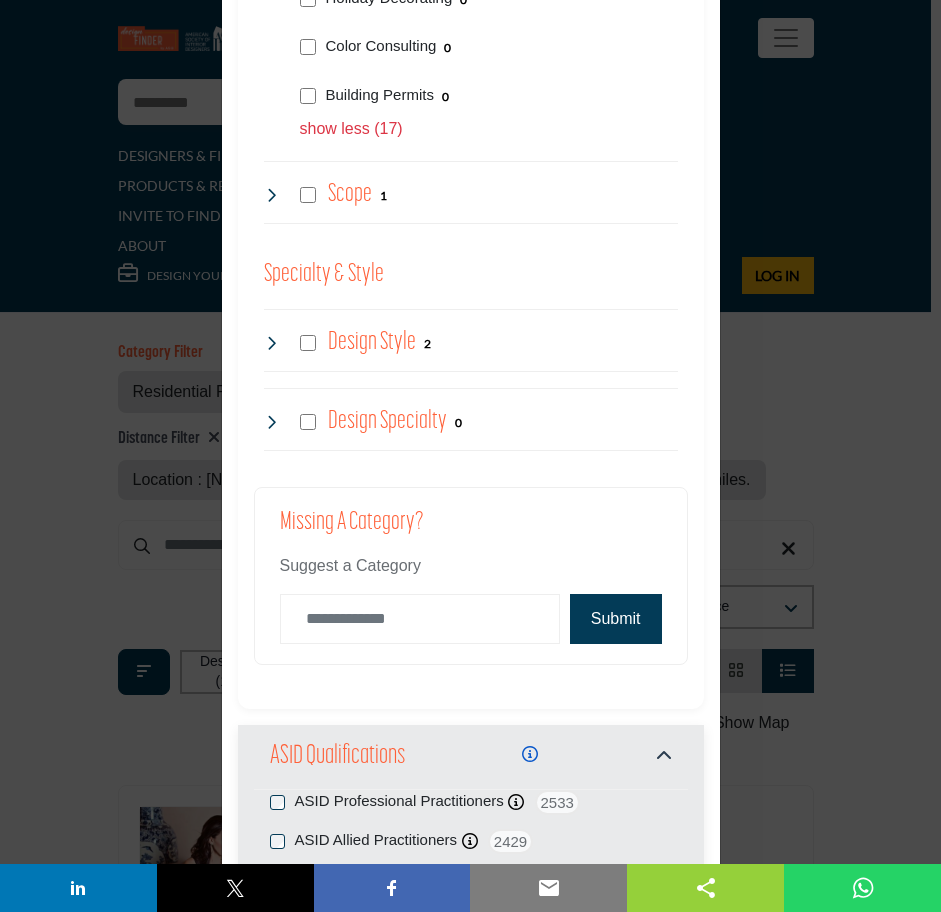 scroll, scrollTop: 3889, scrollLeft: 0, axis: vertical 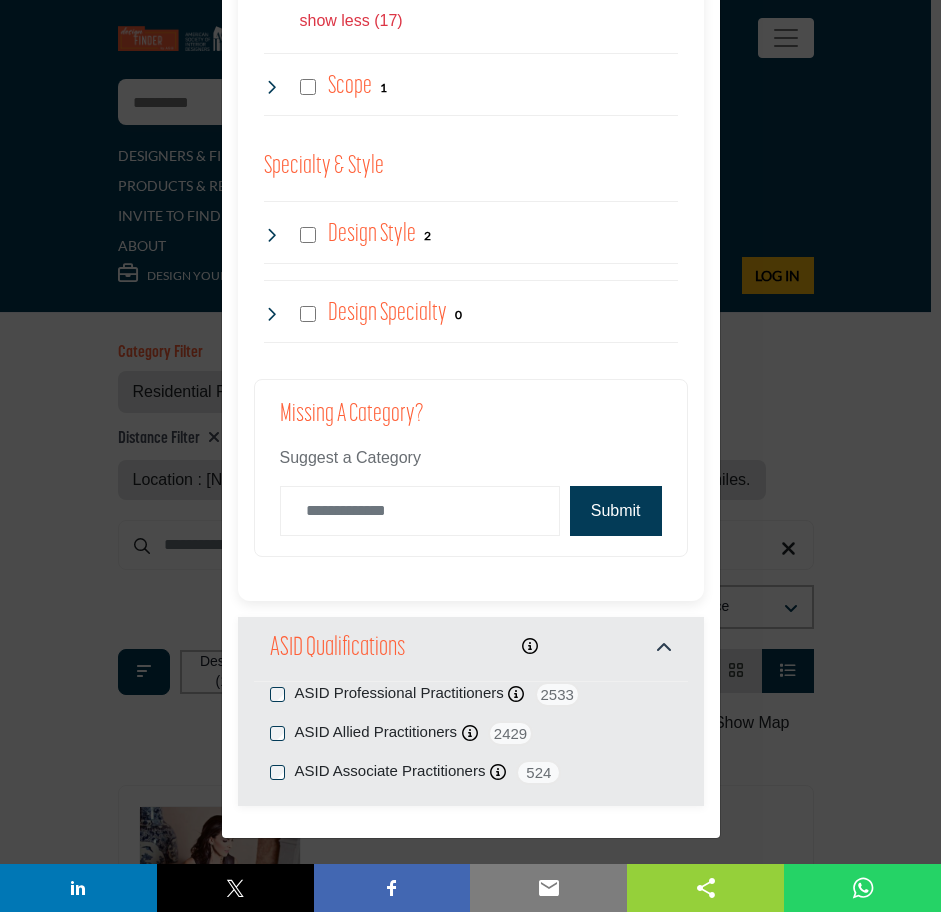 click on "Submit" at bounding box center (616, 511) 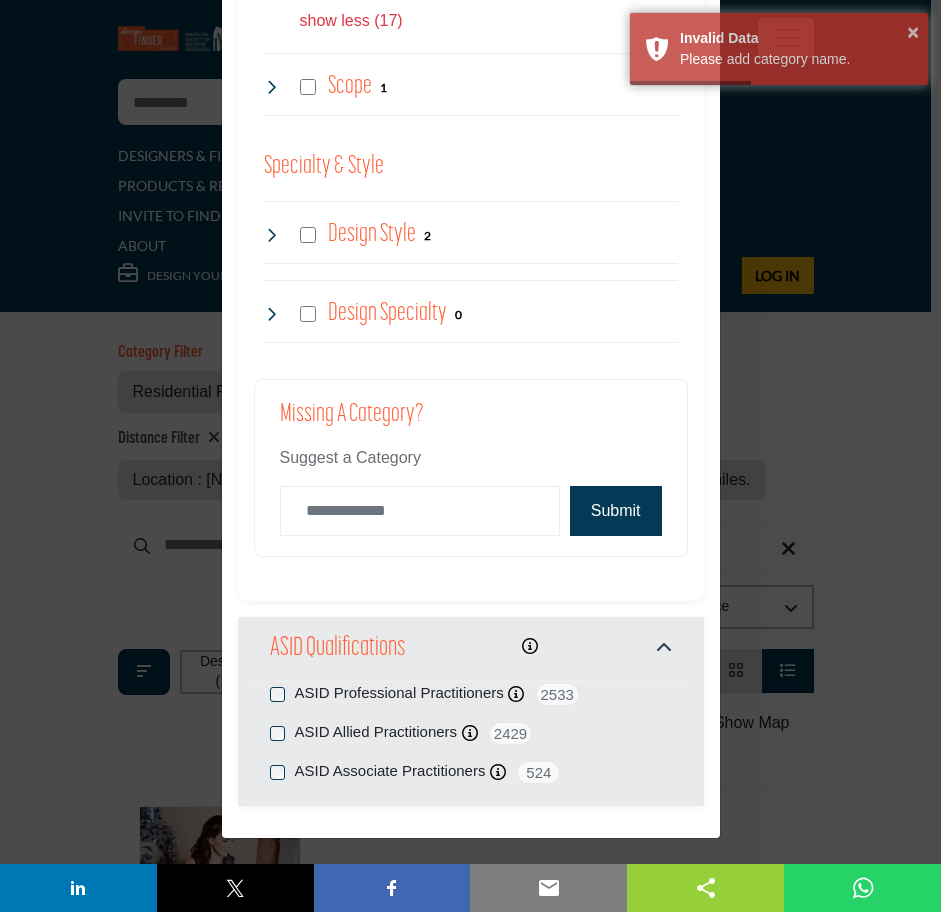 click on "Filter
×
ASID QUALIFIED DESIGNERS & MEMBERS
Find Interior Designers, firms, suppliers, and organizations that support the profession and industry through ASID membership.  Learn more
ASID Qualified Practitioners
5471" at bounding box center (470, 456) 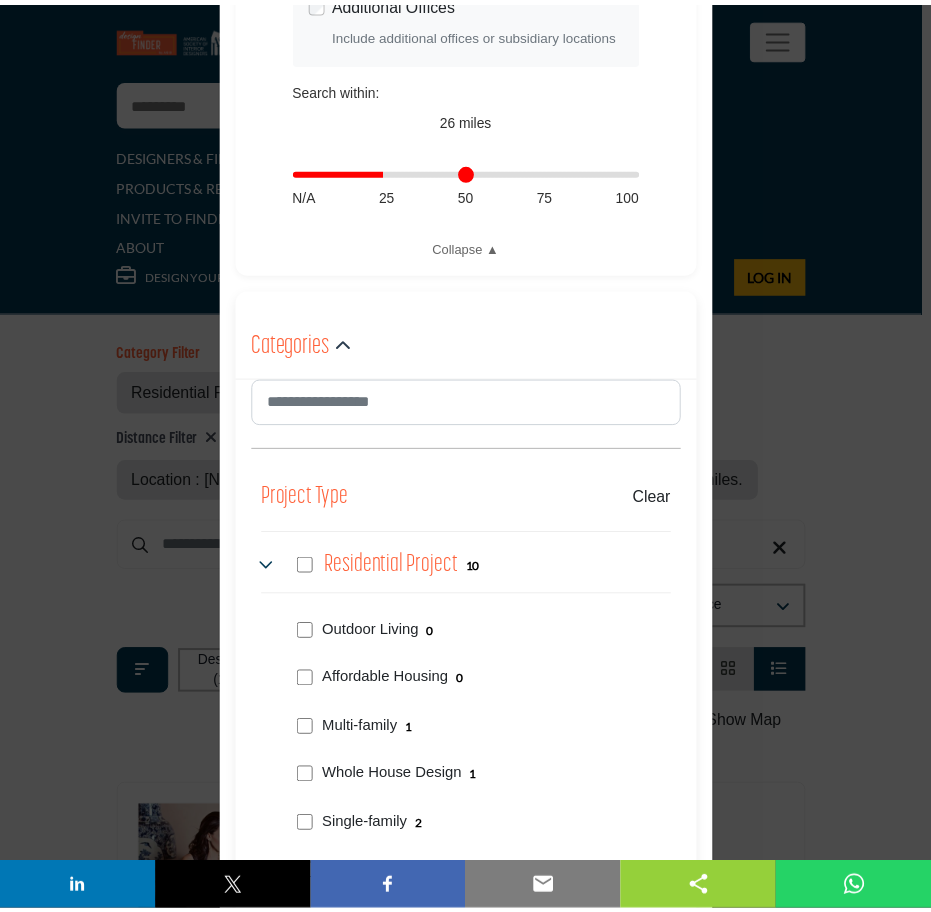 scroll, scrollTop: 0, scrollLeft: 0, axis: both 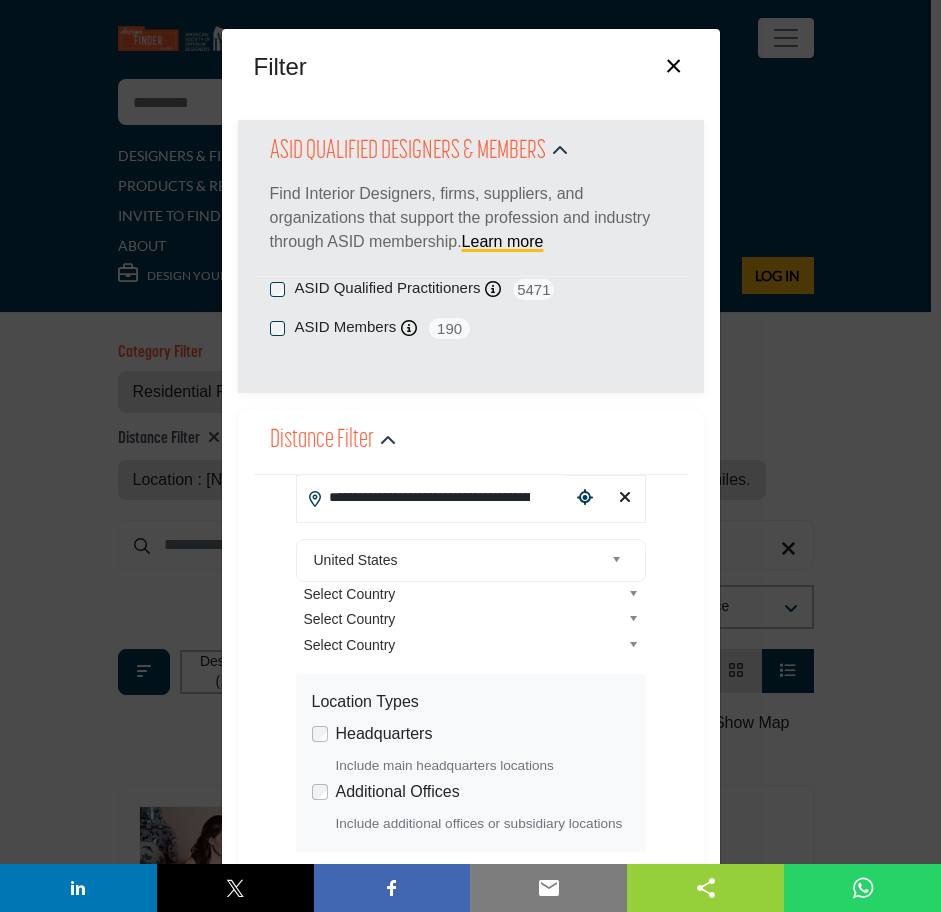 click on "×" at bounding box center [673, 64] 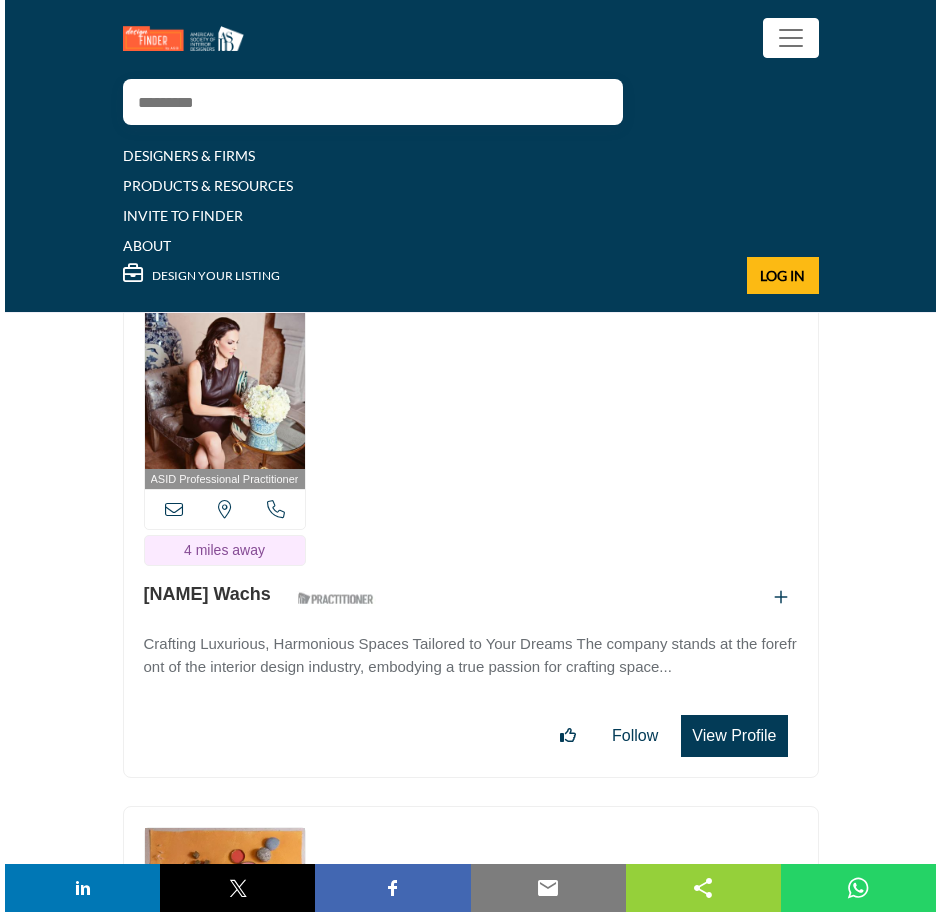 scroll, scrollTop: 700, scrollLeft: 0, axis: vertical 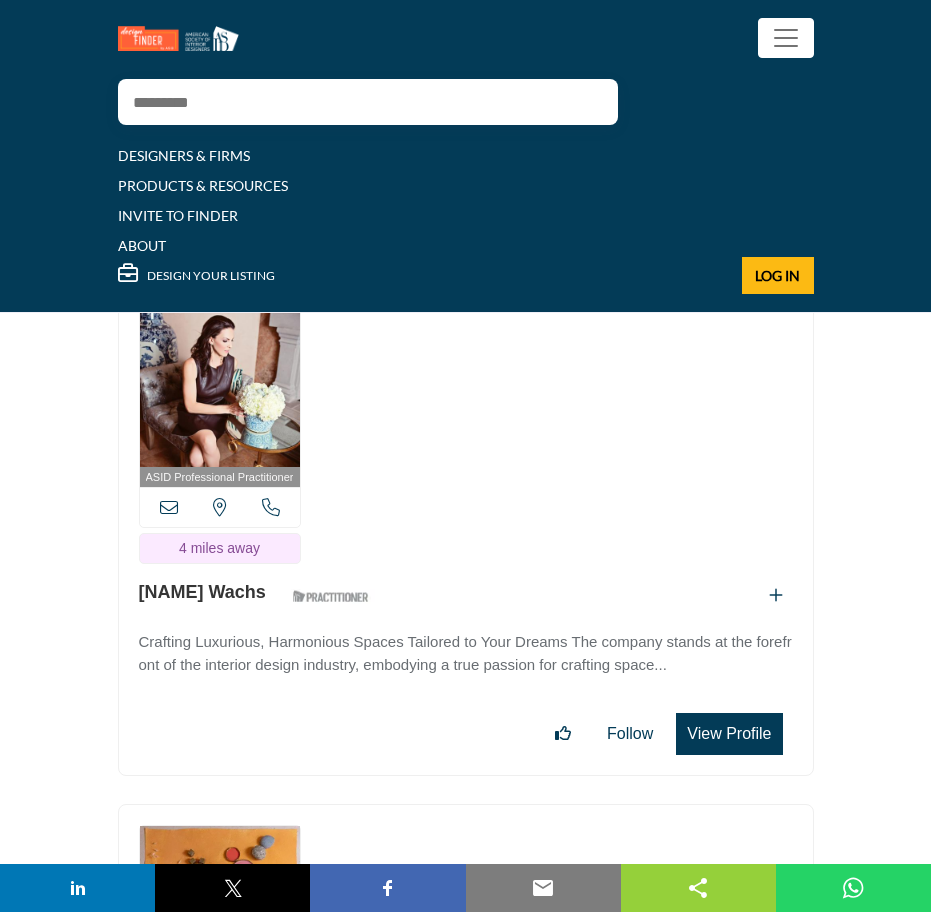 click on "View Profile" at bounding box center [729, 734] 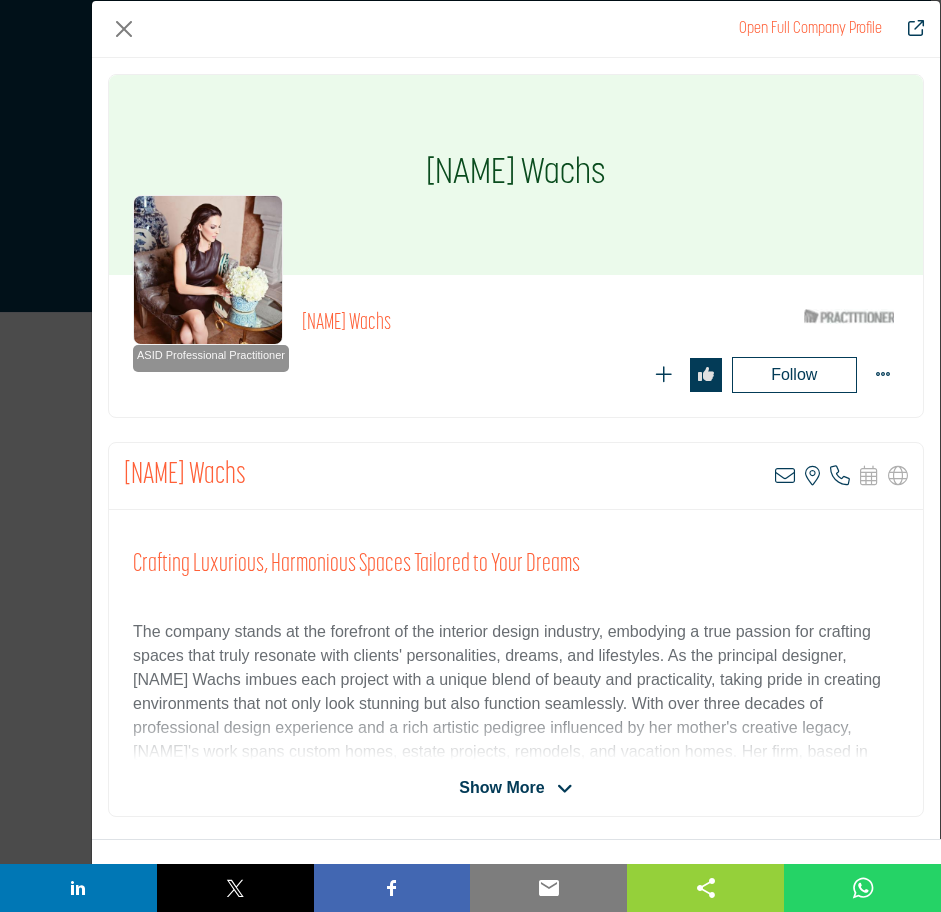 scroll, scrollTop: 100, scrollLeft: 0, axis: vertical 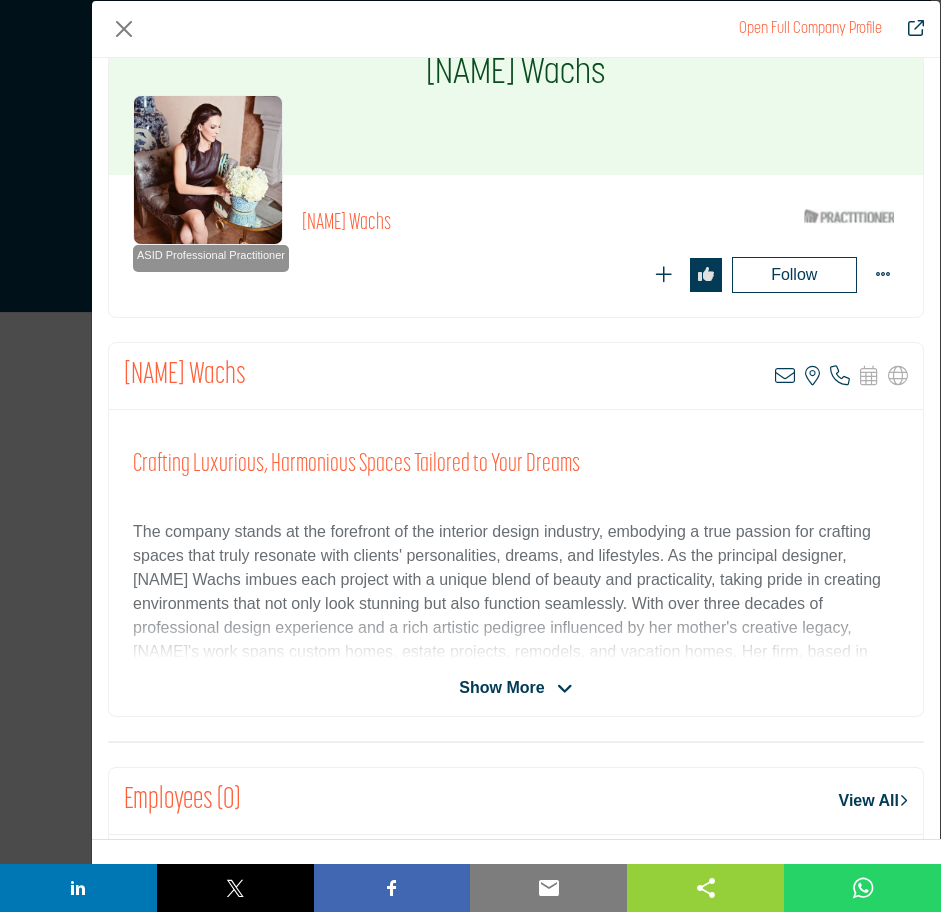 click on "Show More" at bounding box center [515, 688] 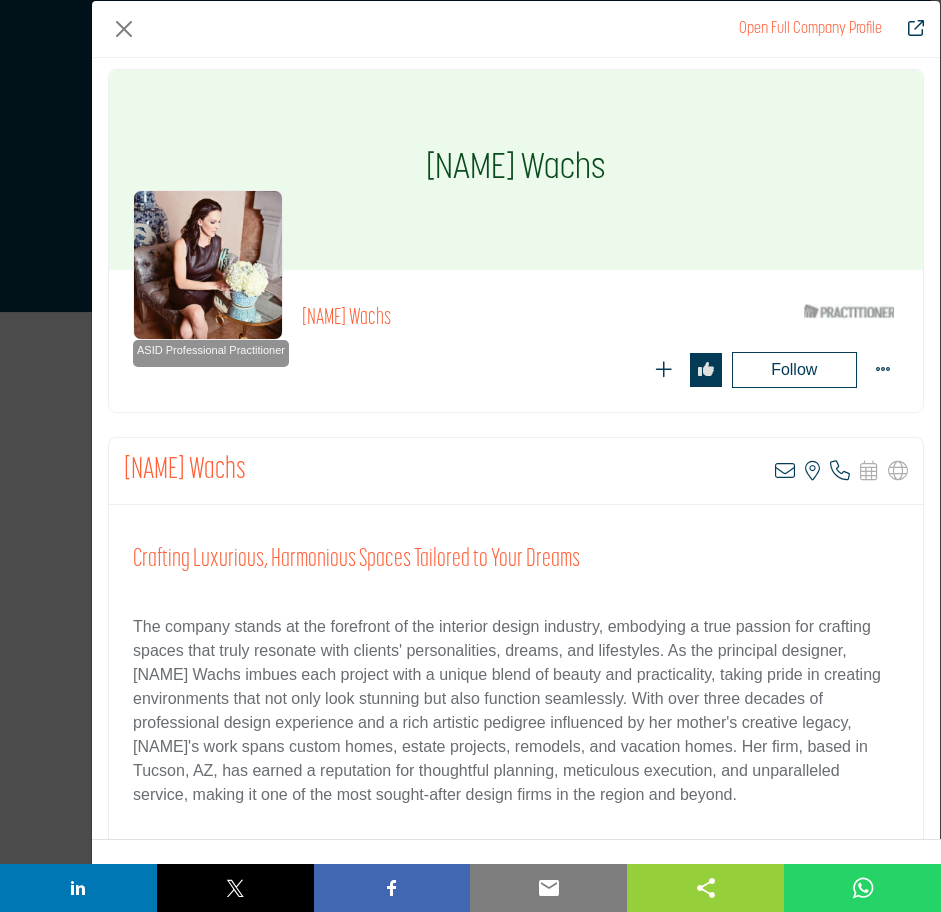 scroll, scrollTop: 0, scrollLeft: 0, axis: both 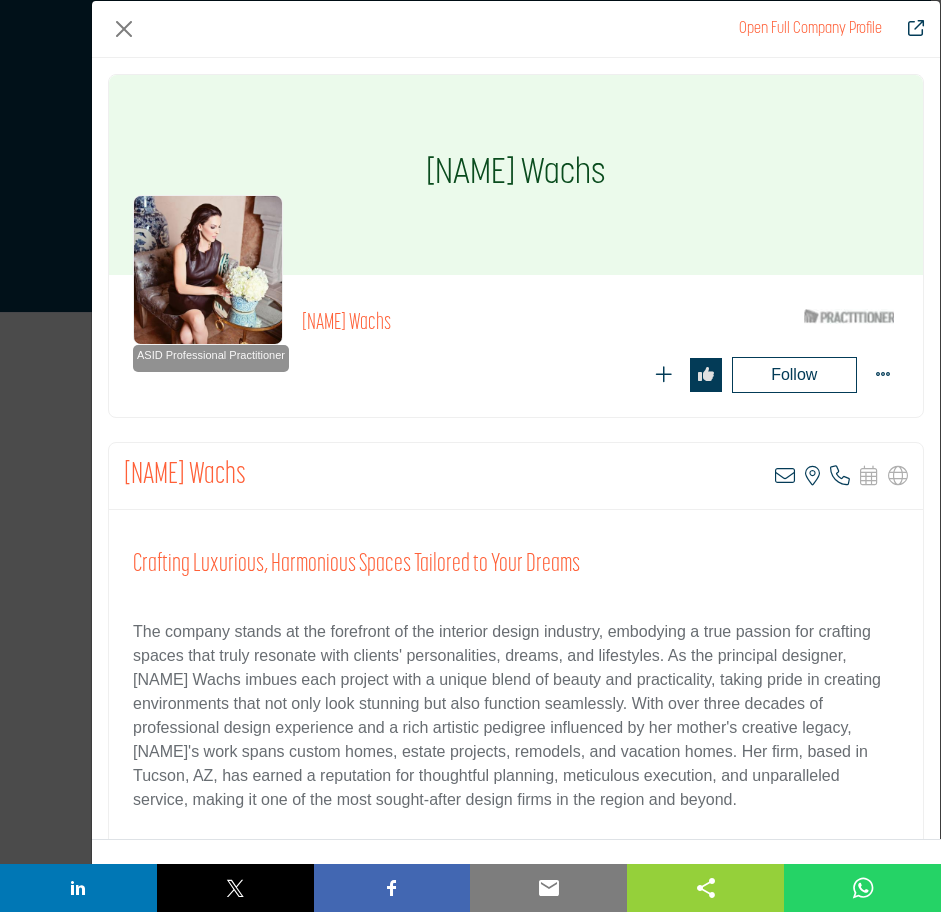 click on "[NAME] Wachs" at bounding box center [545, 324] 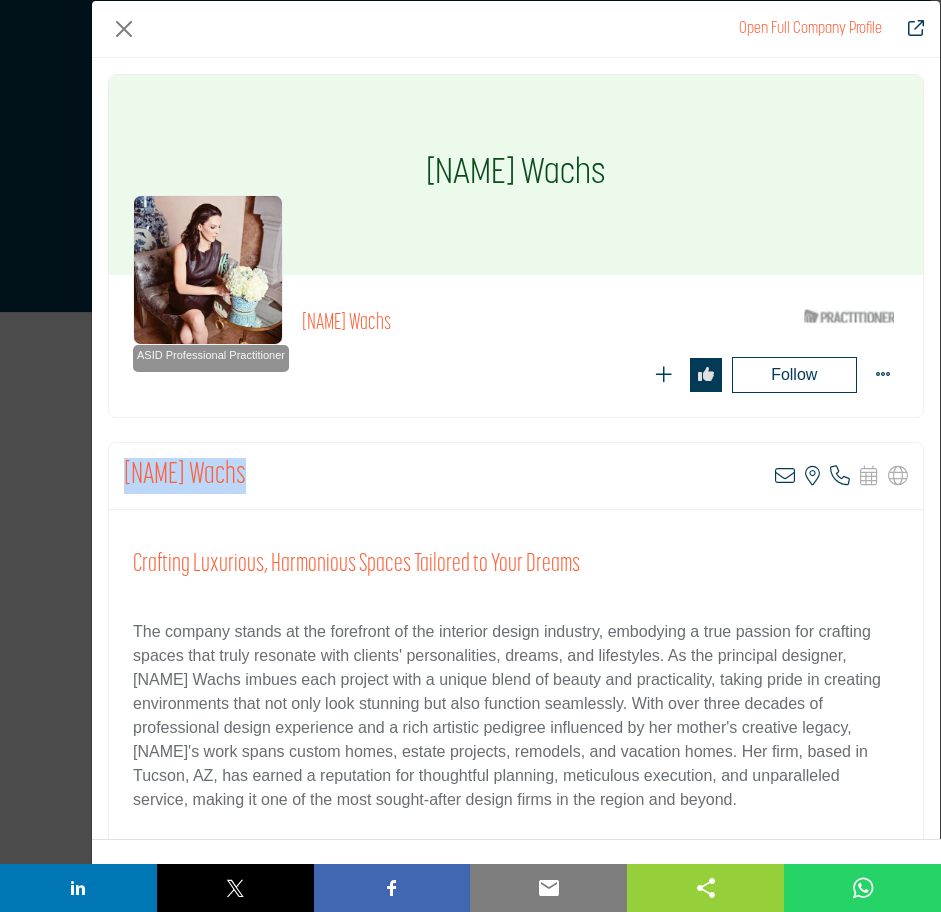 drag, startPoint x: 255, startPoint y: 477, endPoint x: 98, endPoint y: 470, distance: 157.15598 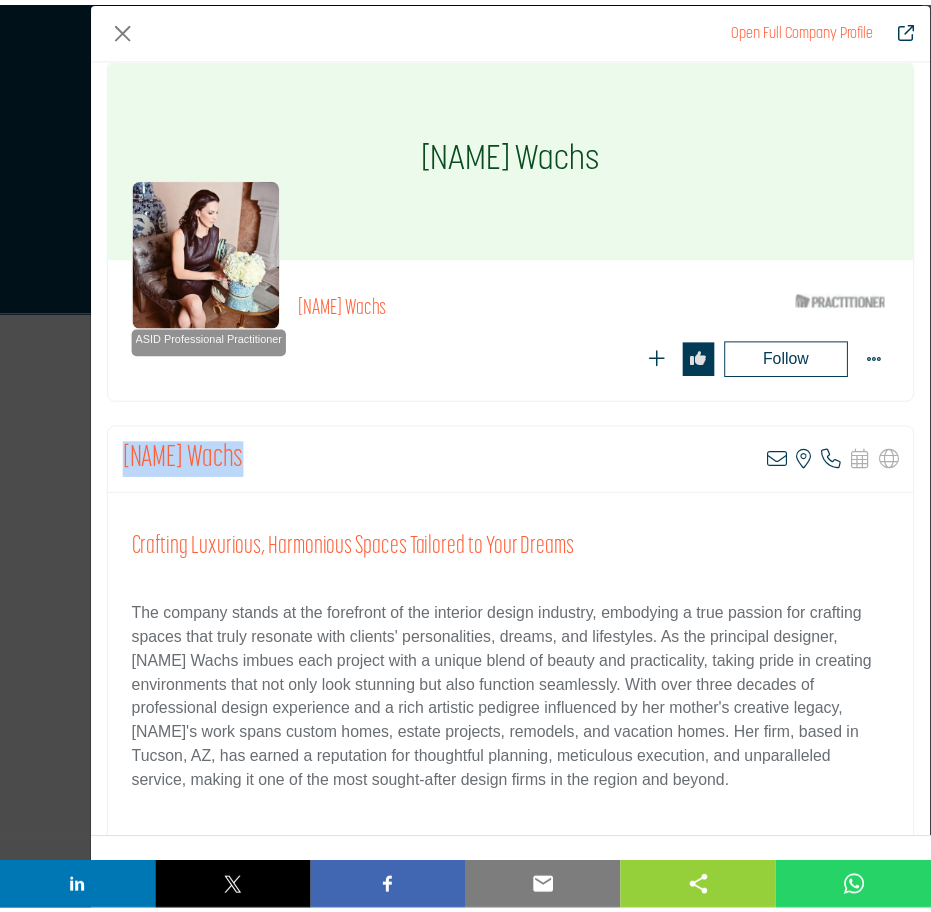 scroll, scrollTop: 0, scrollLeft: 0, axis: both 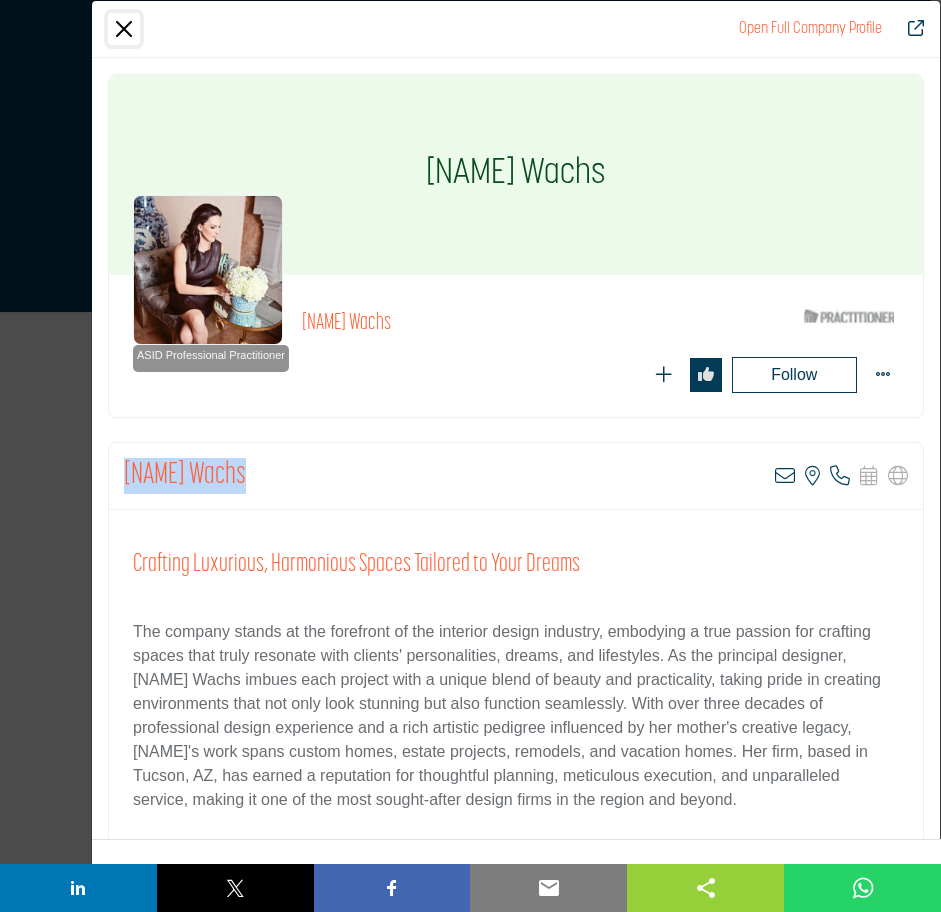 click at bounding box center [124, 29] 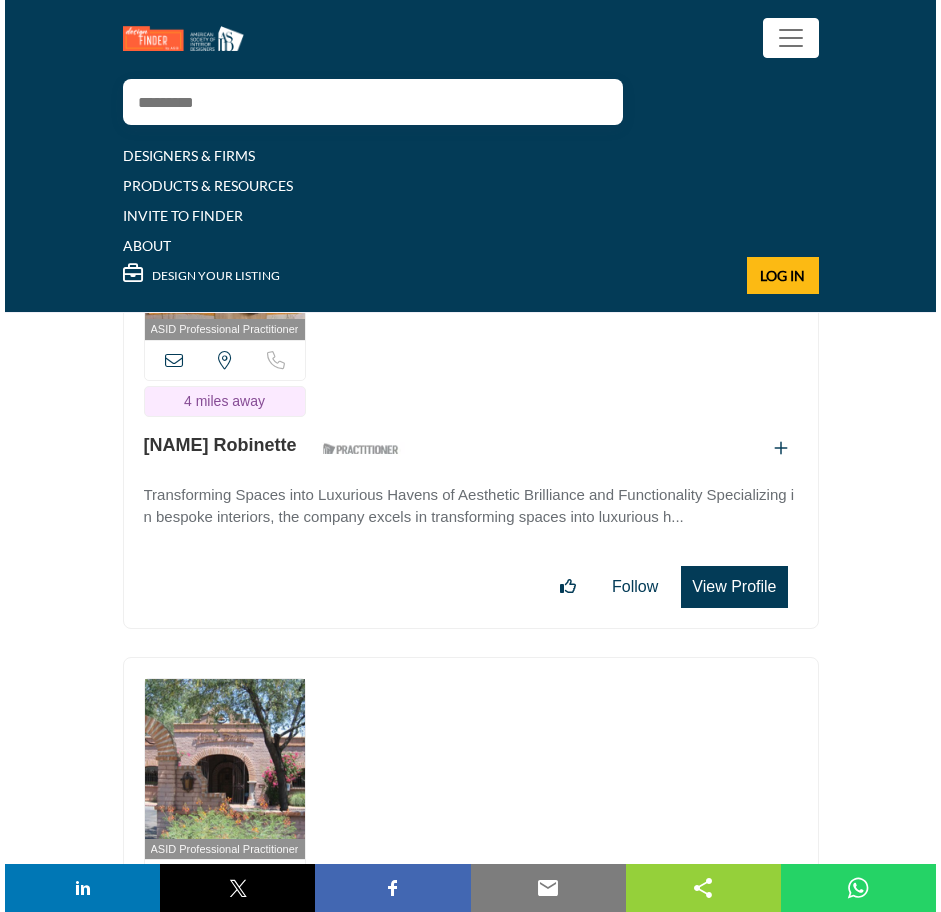 scroll, scrollTop: 1400, scrollLeft: 0, axis: vertical 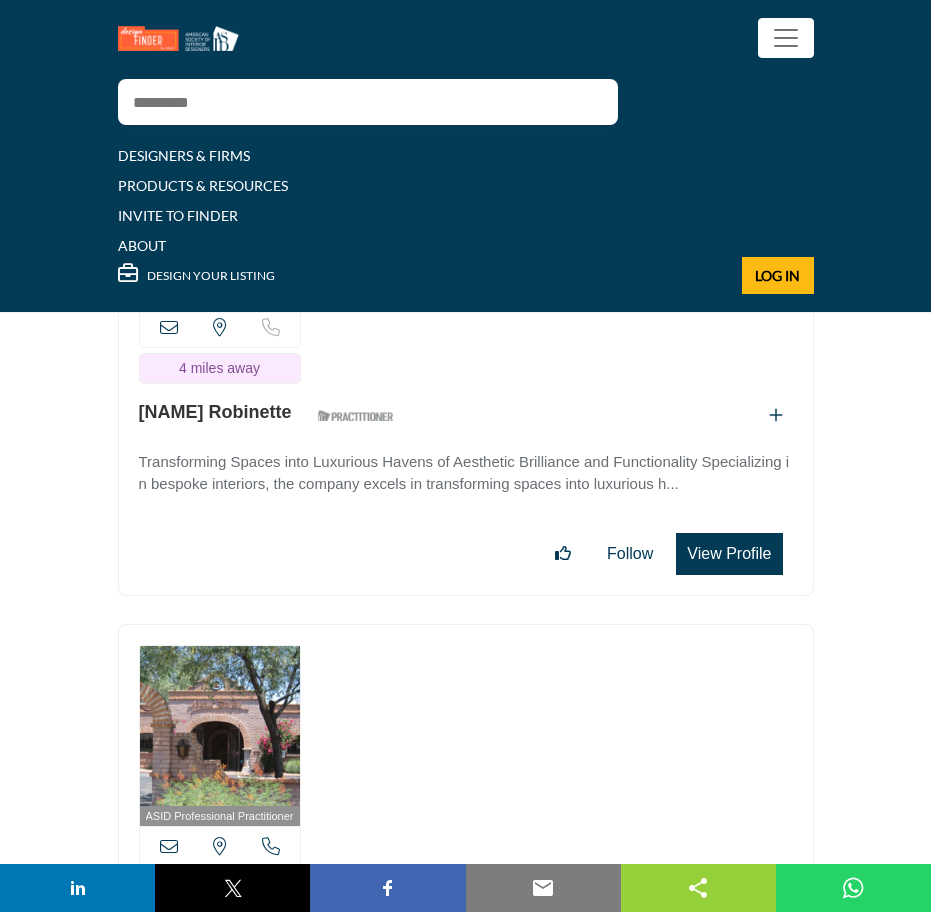 click on "View Profile" at bounding box center [729, 554] 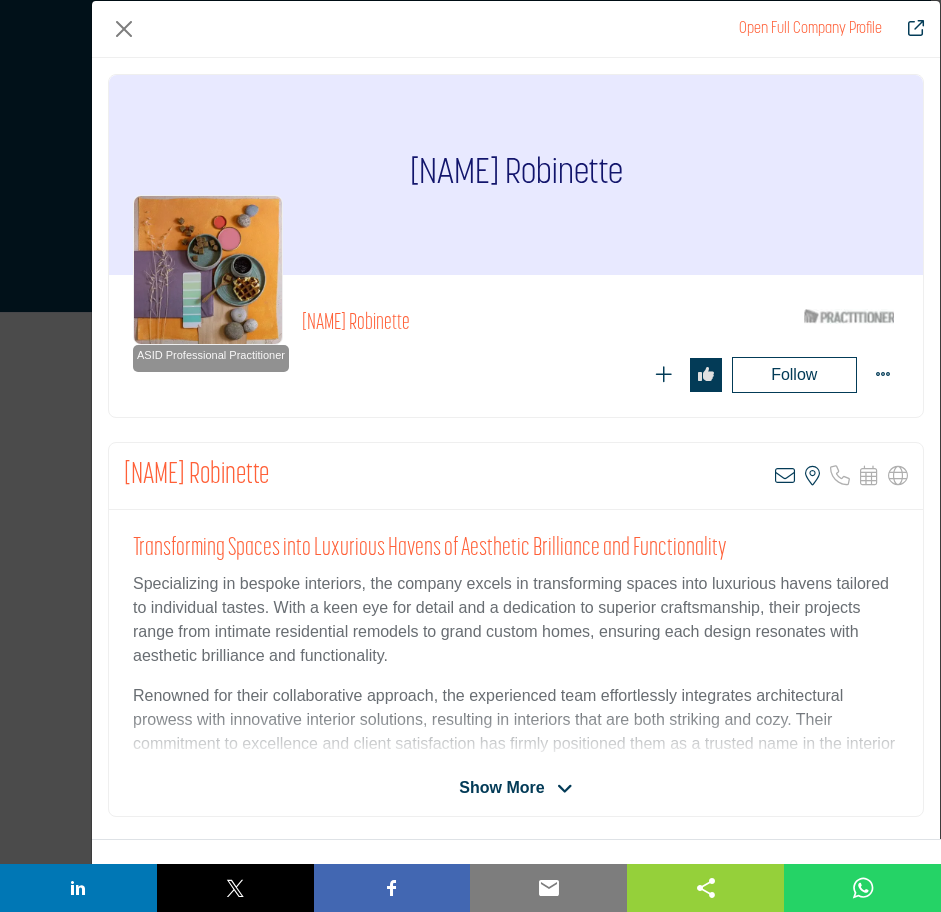 click on "Show More" at bounding box center (515, 788) 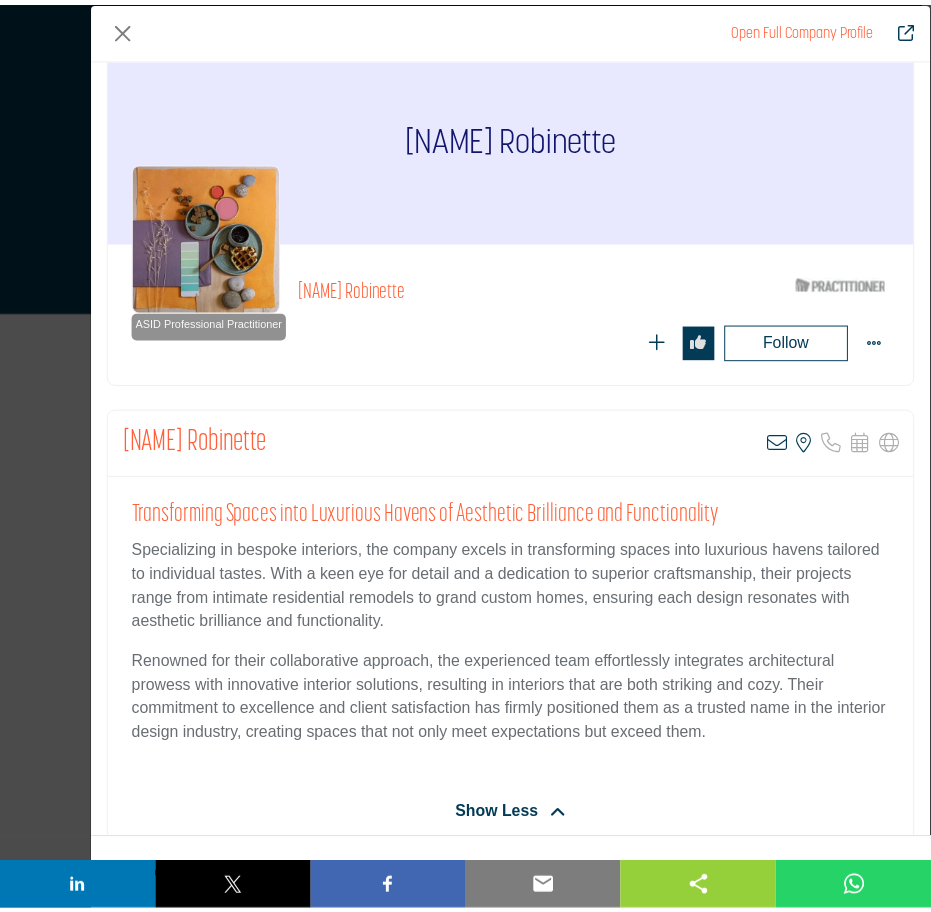 scroll, scrollTop: 0, scrollLeft: 0, axis: both 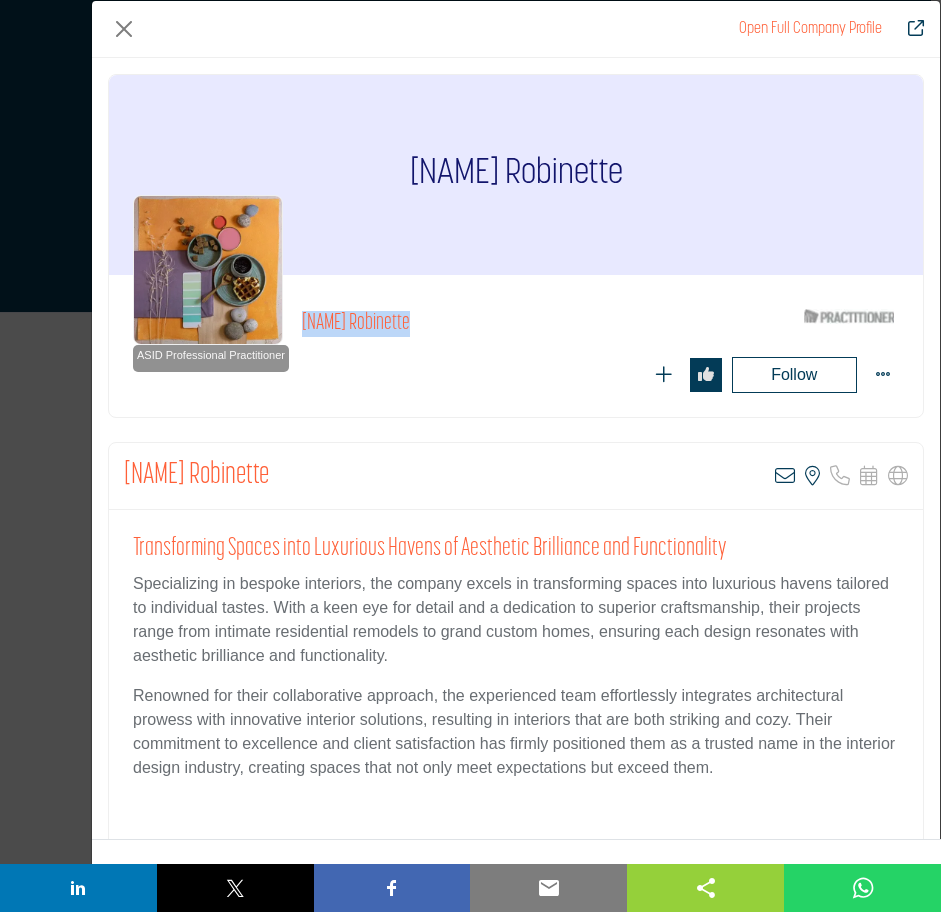 drag, startPoint x: 429, startPoint y: 323, endPoint x: 301, endPoint y: 329, distance: 128.14055 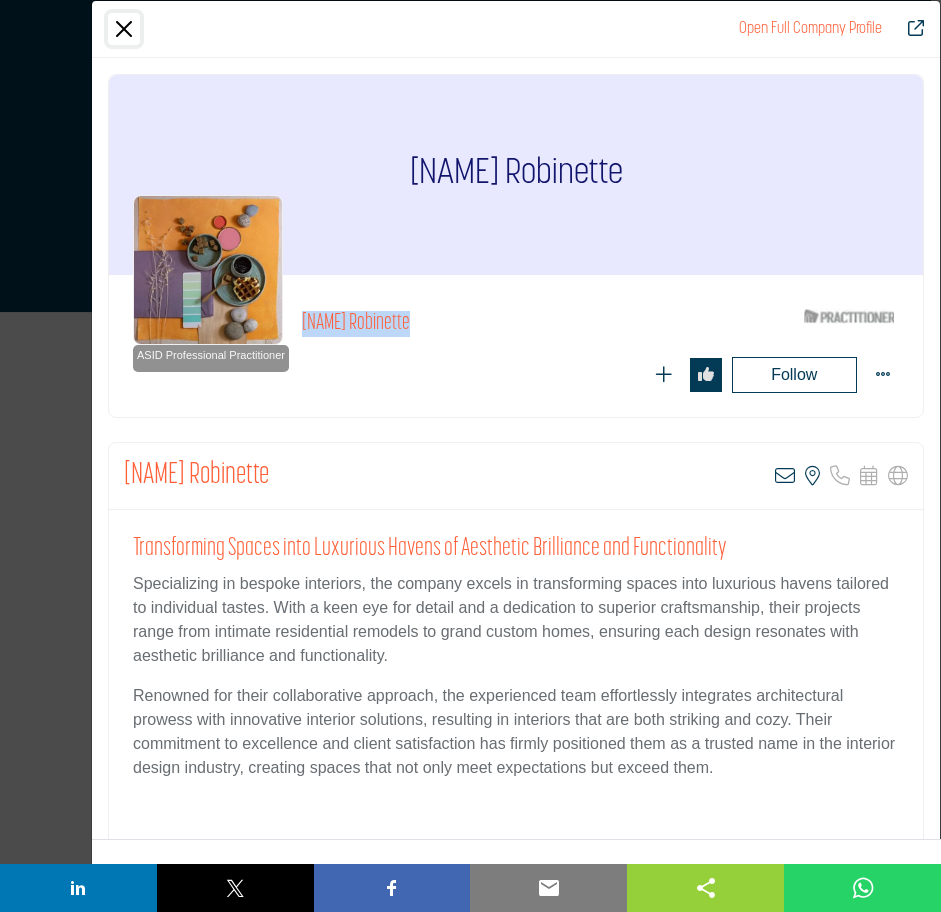 click at bounding box center (124, 29) 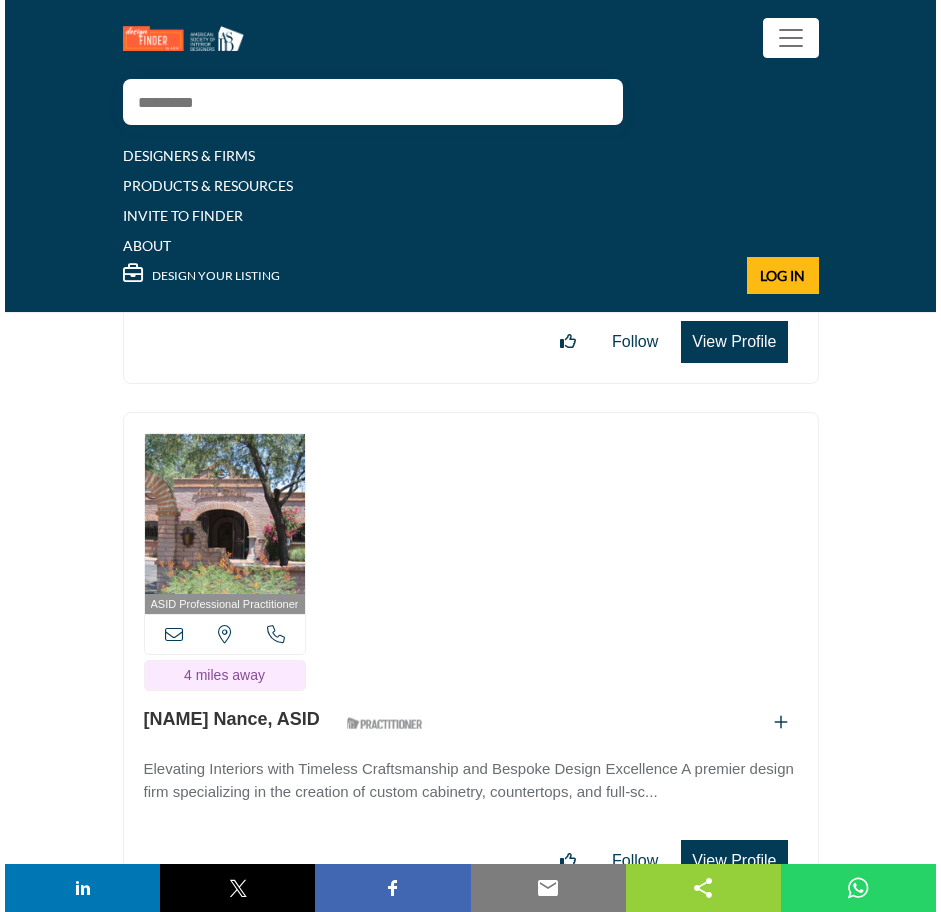 scroll, scrollTop: 1800, scrollLeft: 0, axis: vertical 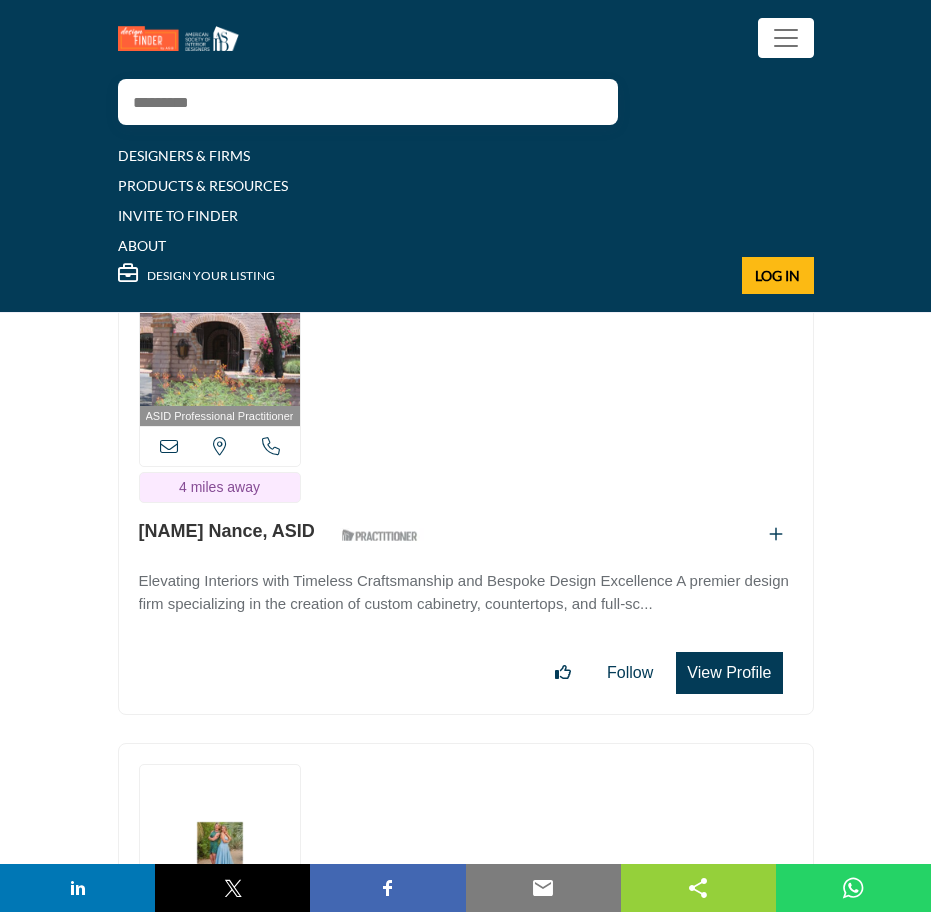 drag, startPoint x: 136, startPoint y: 550, endPoint x: 250, endPoint y: 547, distance: 114.03947 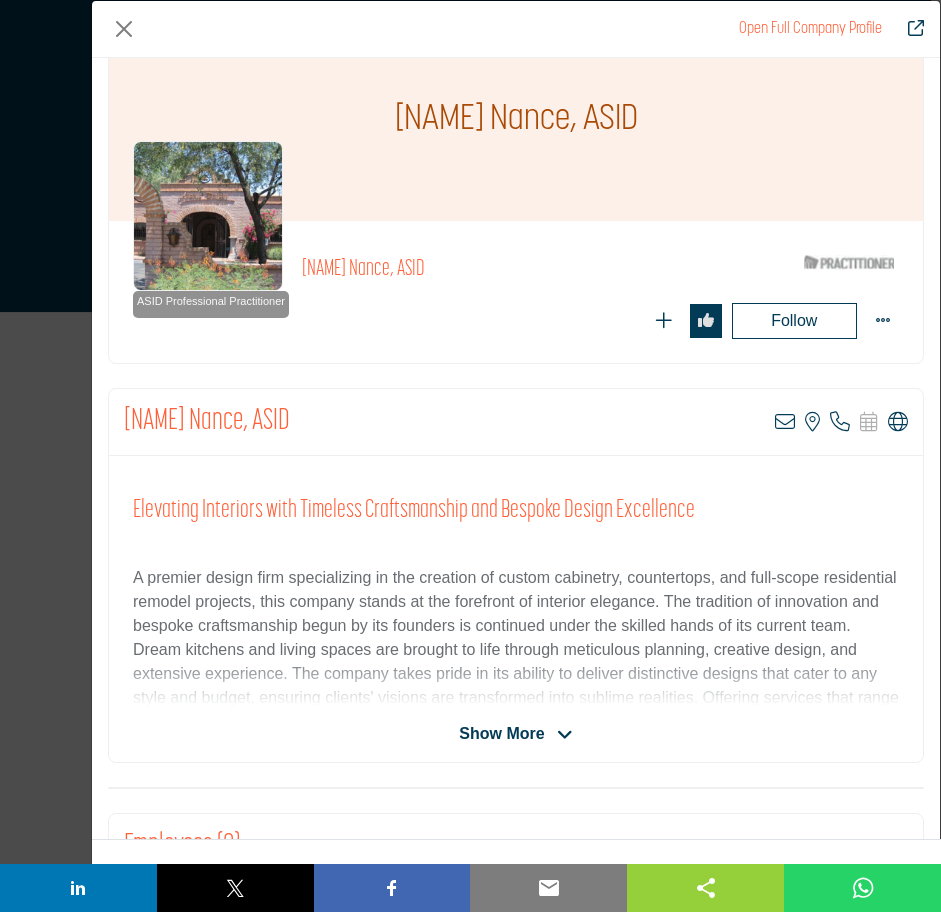 scroll, scrollTop: 200, scrollLeft: 0, axis: vertical 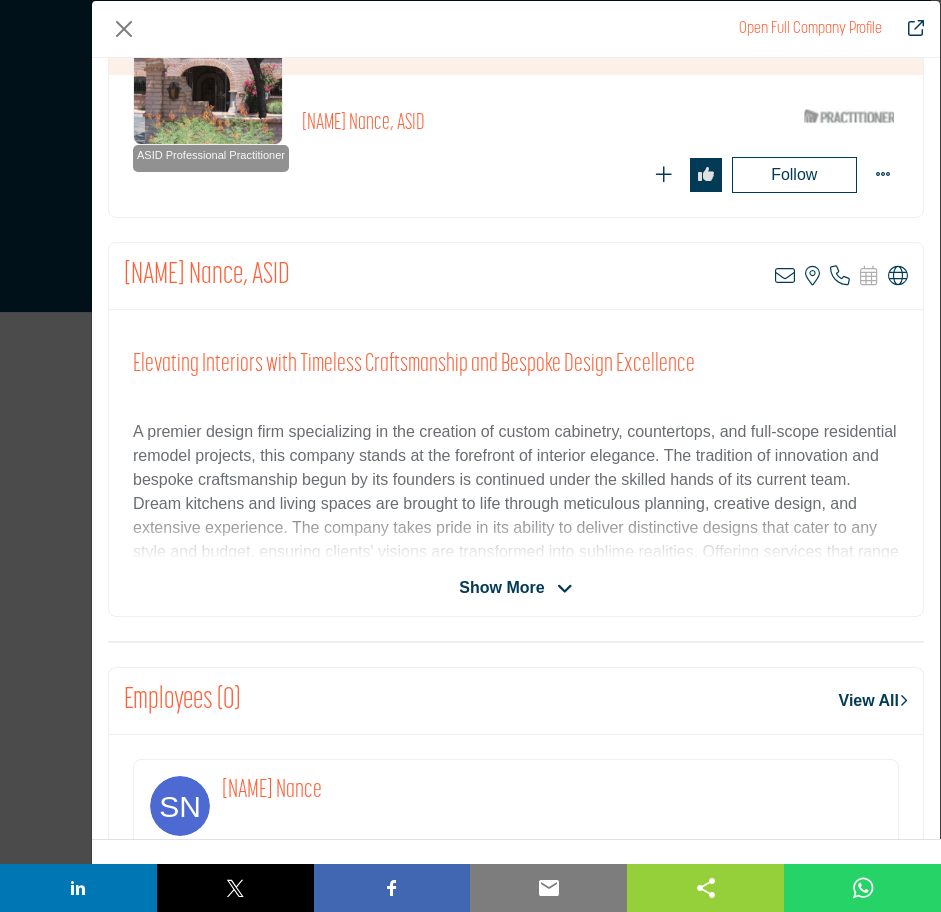 click on "Show More" at bounding box center (515, 588) 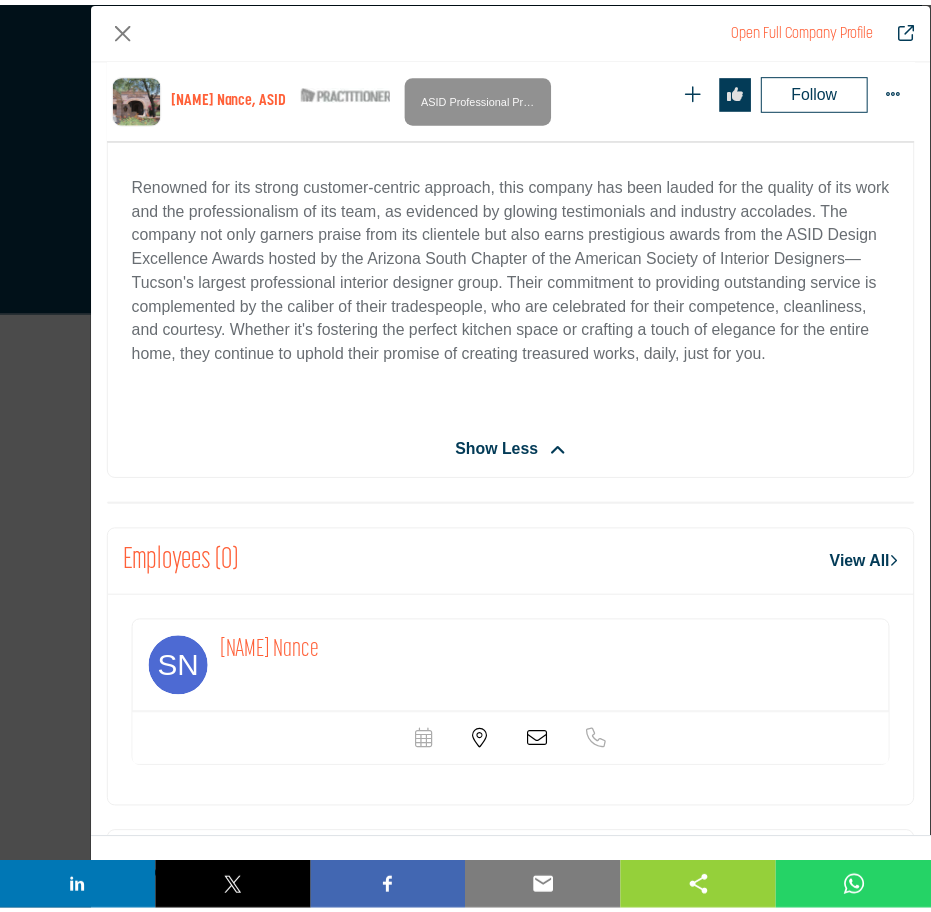 scroll, scrollTop: 781, scrollLeft: 0, axis: vertical 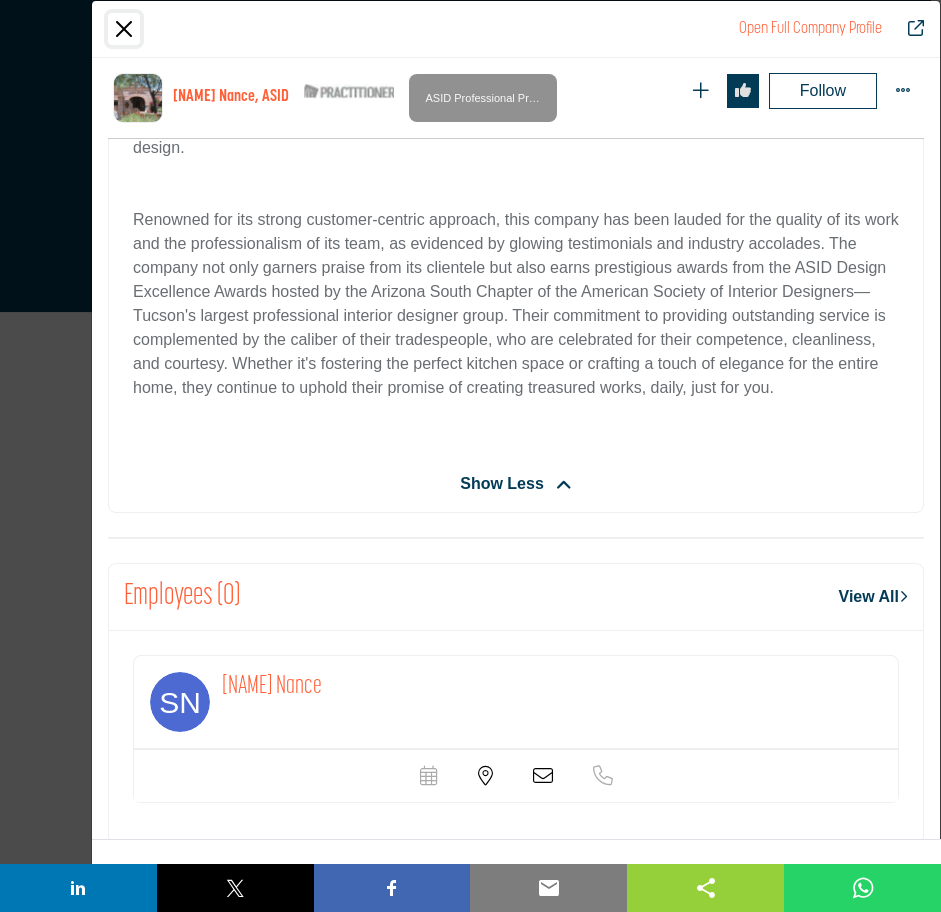 click at bounding box center (124, 29) 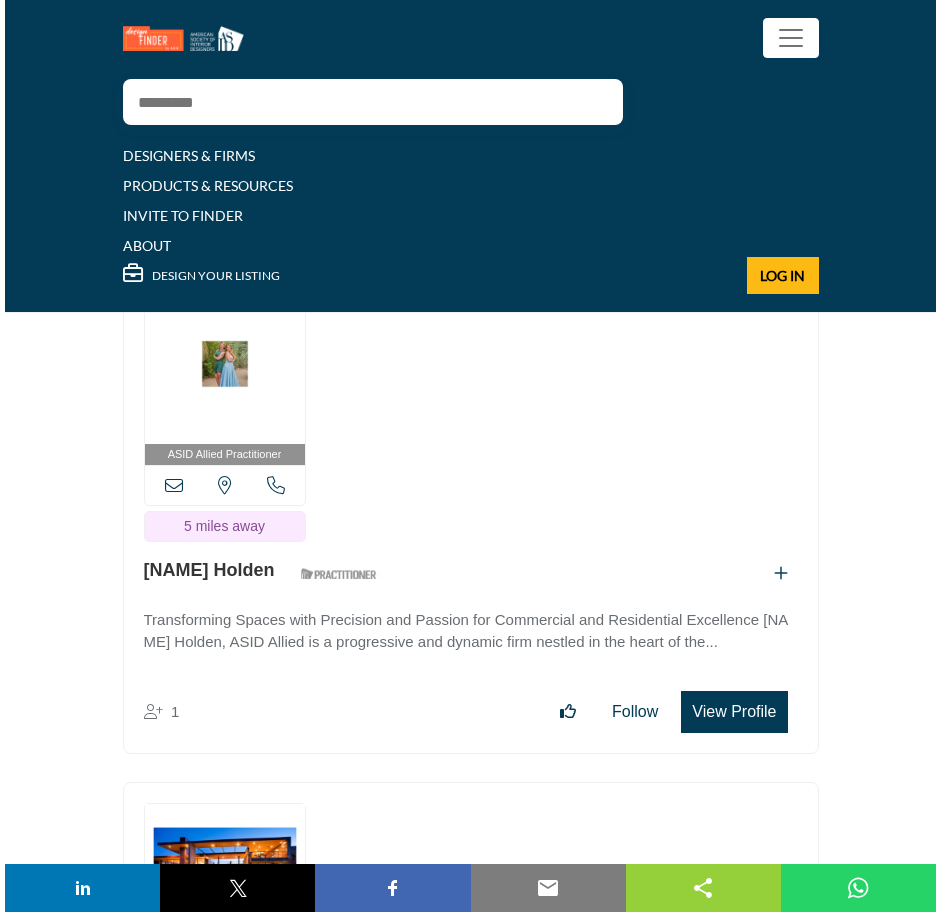 scroll, scrollTop: 2300, scrollLeft: 0, axis: vertical 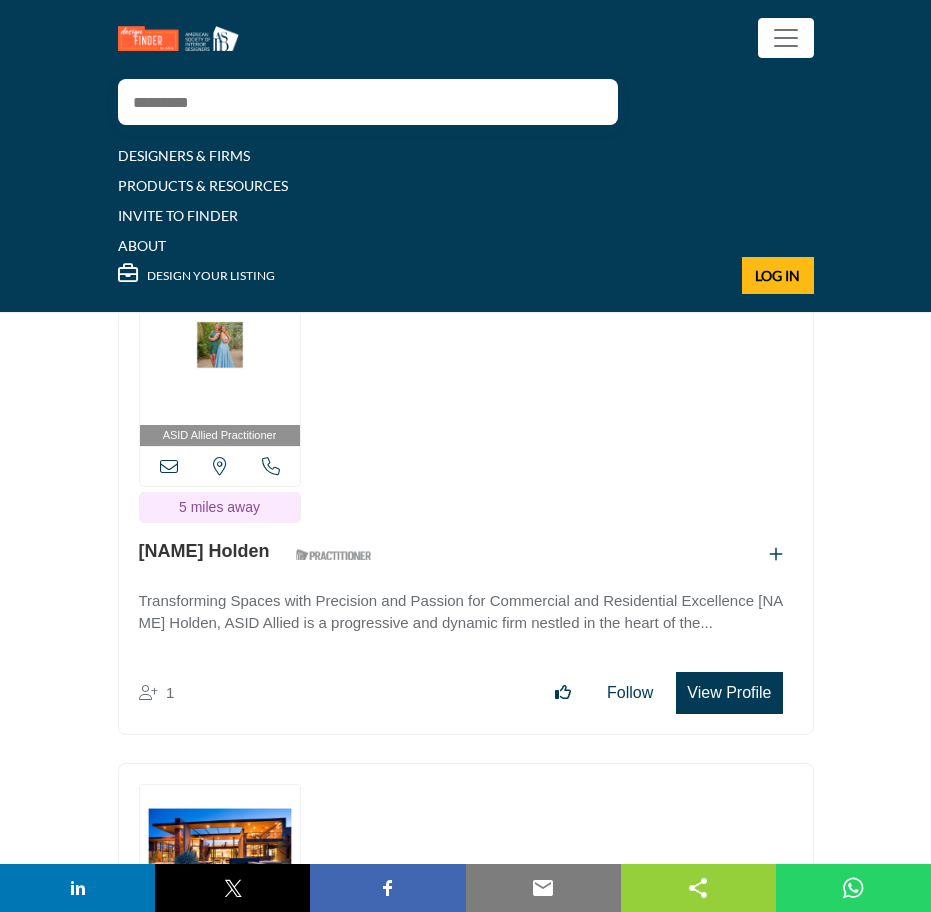 click on "View Profile" at bounding box center [729, 693] 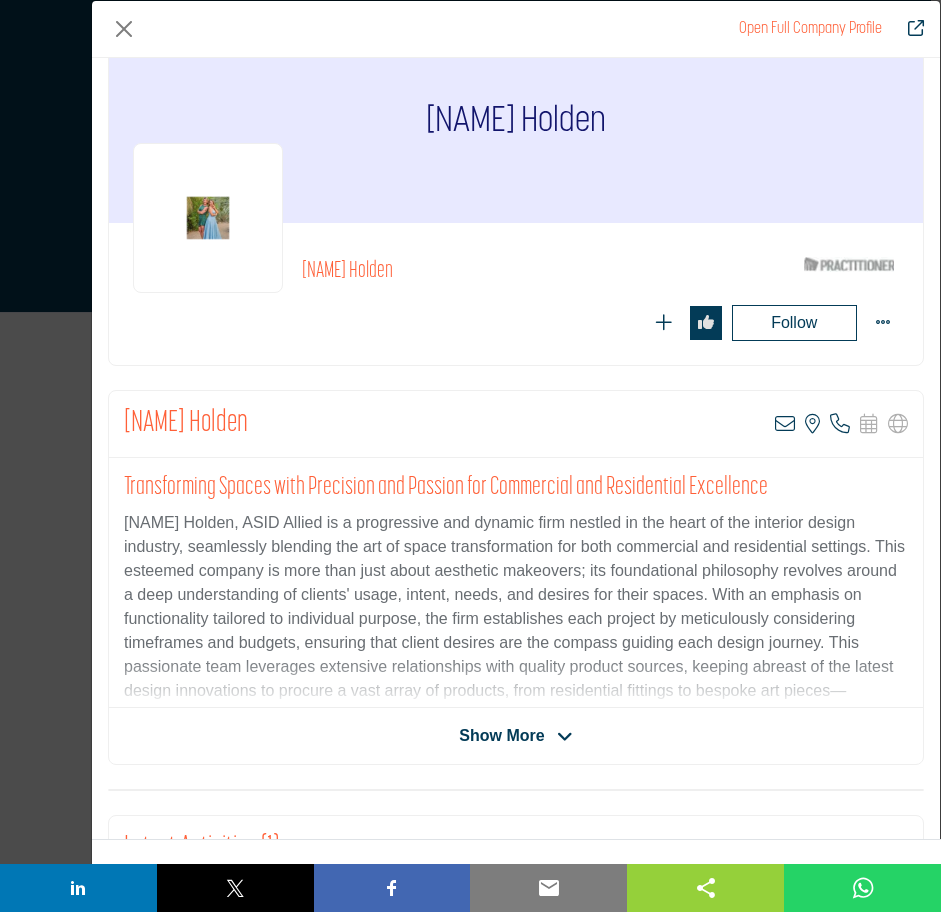 scroll, scrollTop: 100, scrollLeft: 0, axis: vertical 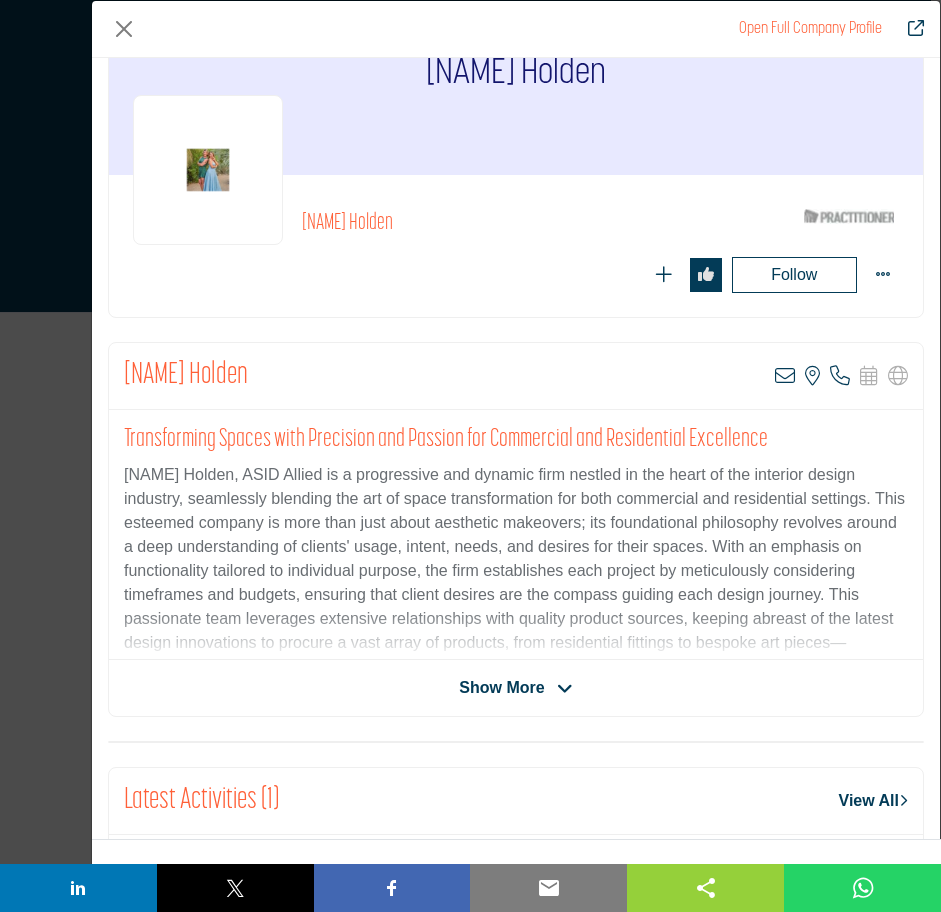 click on "Show More" at bounding box center [501, 688] 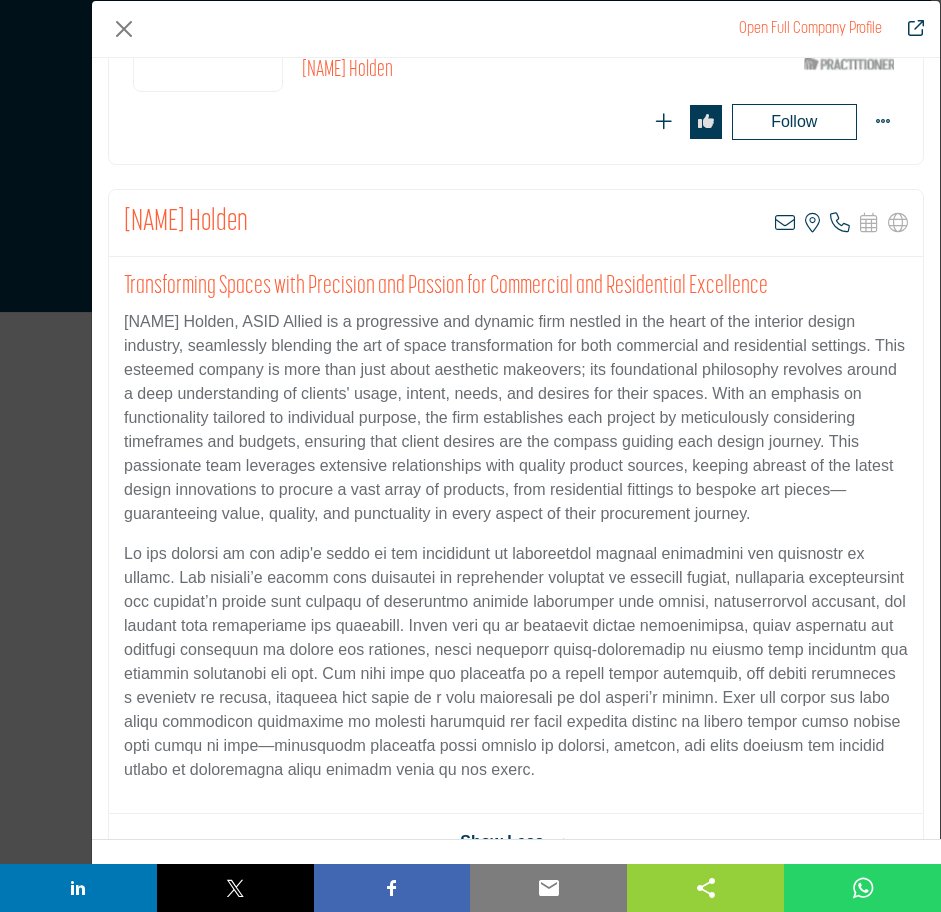 scroll, scrollTop: 0, scrollLeft: 0, axis: both 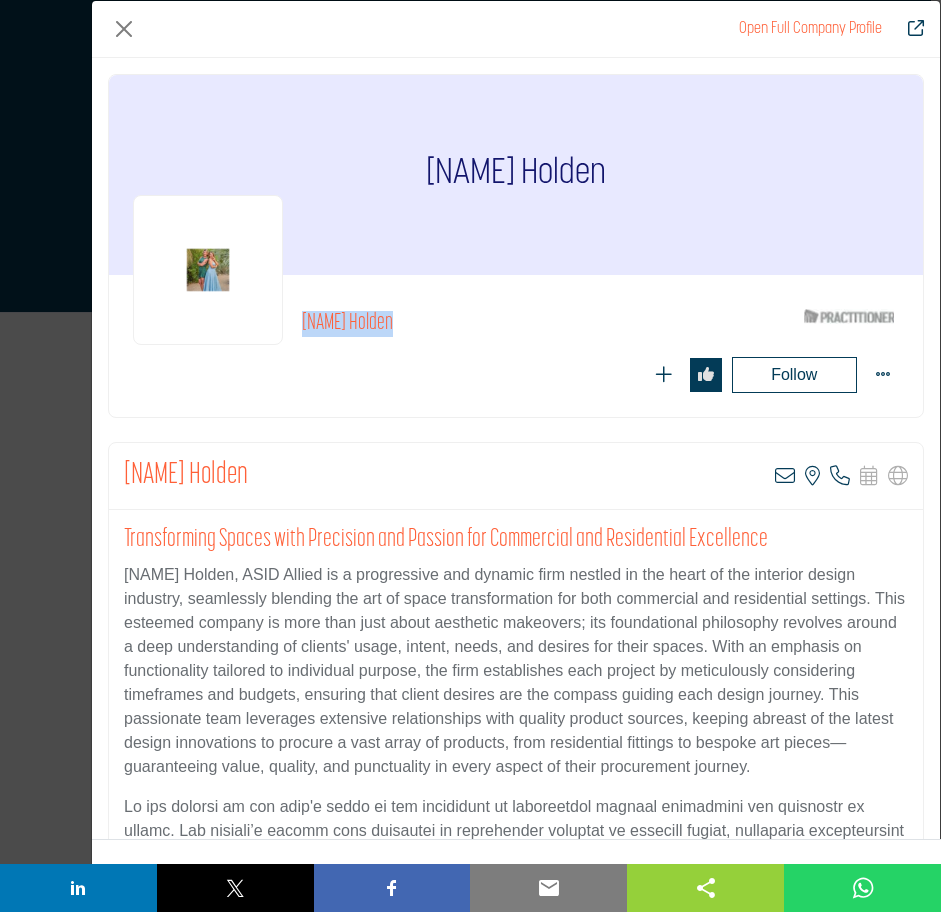 drag, startPoint x: 411, startPoint y: 317, endPoint x: 300, endPoint y: 318, distance: 111.0045 